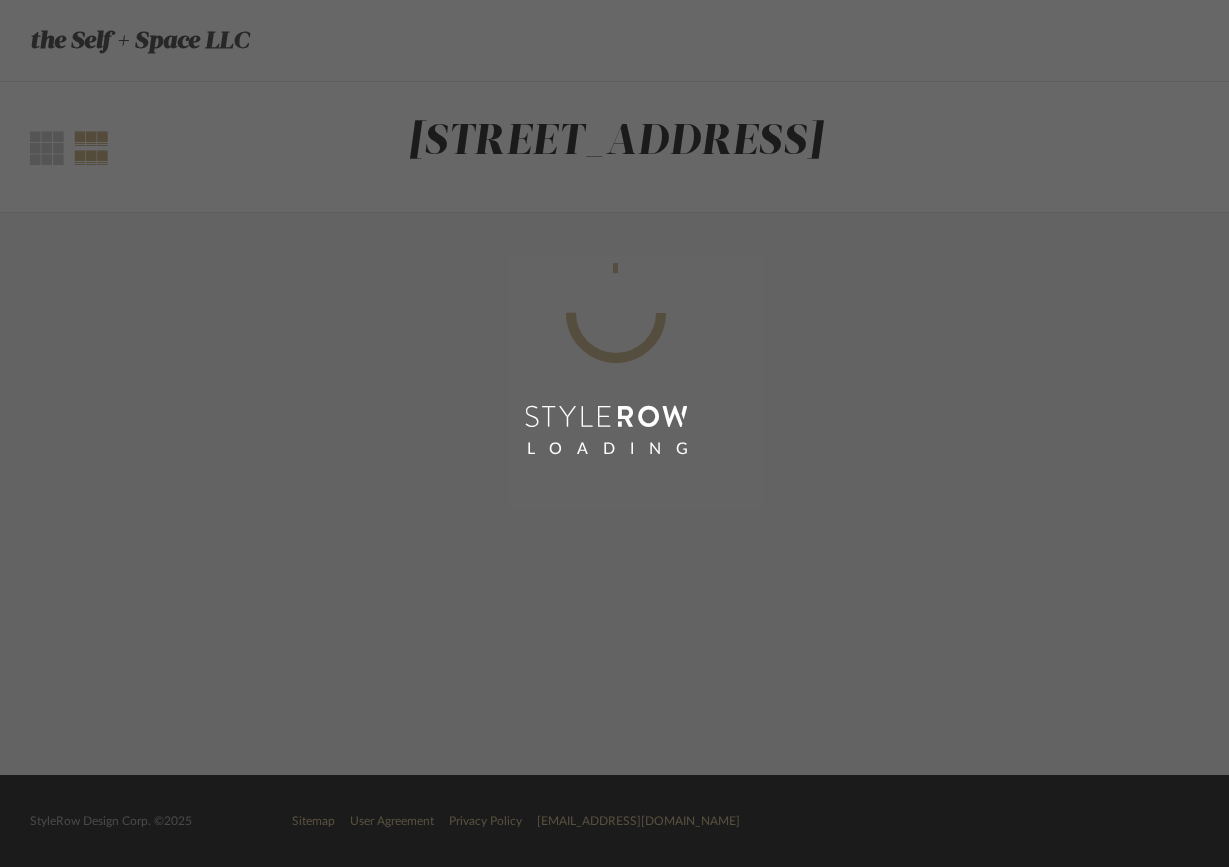 scroll, scrollTop: 0, scrollLeft: 0, axis: both 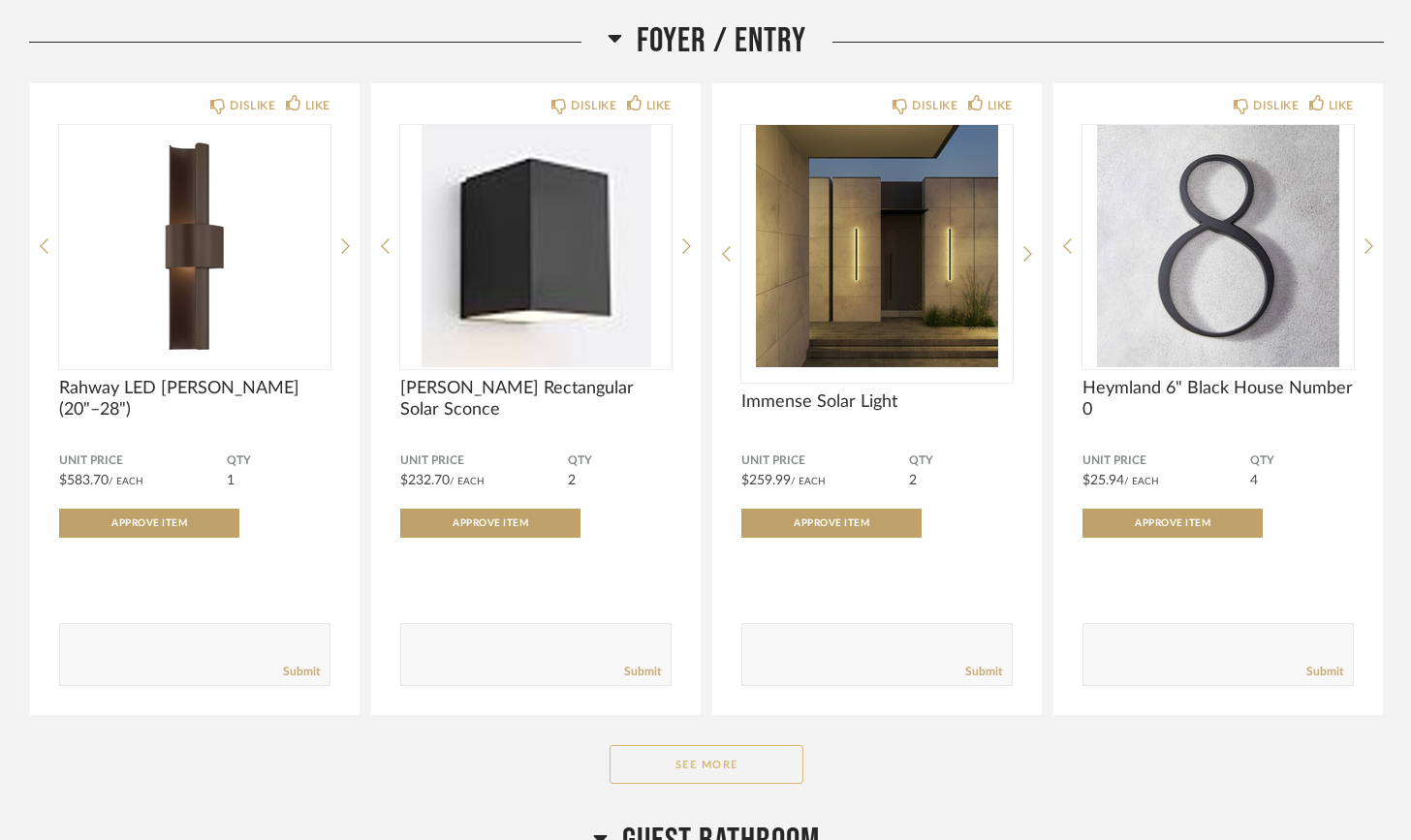 click on "See More" 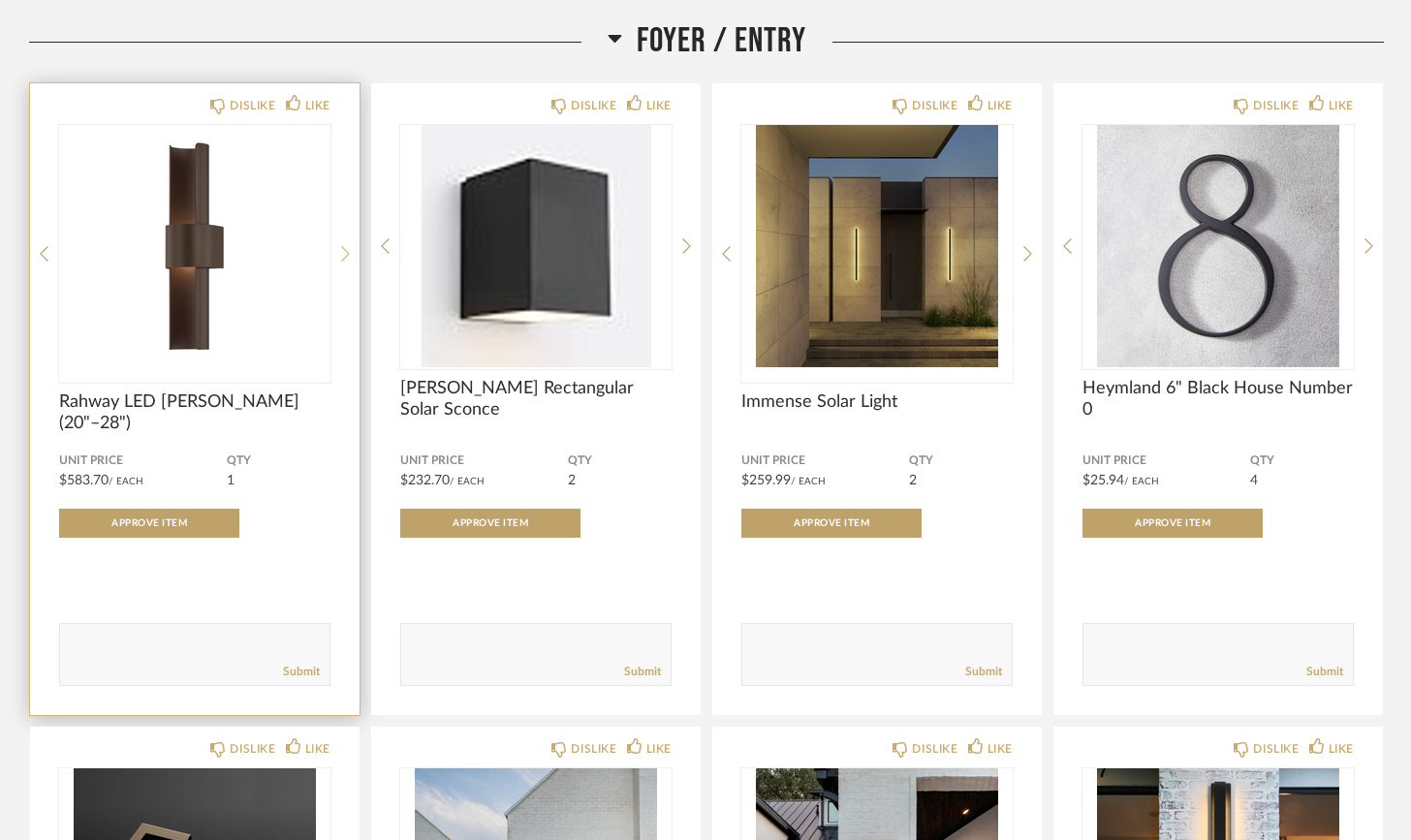 click 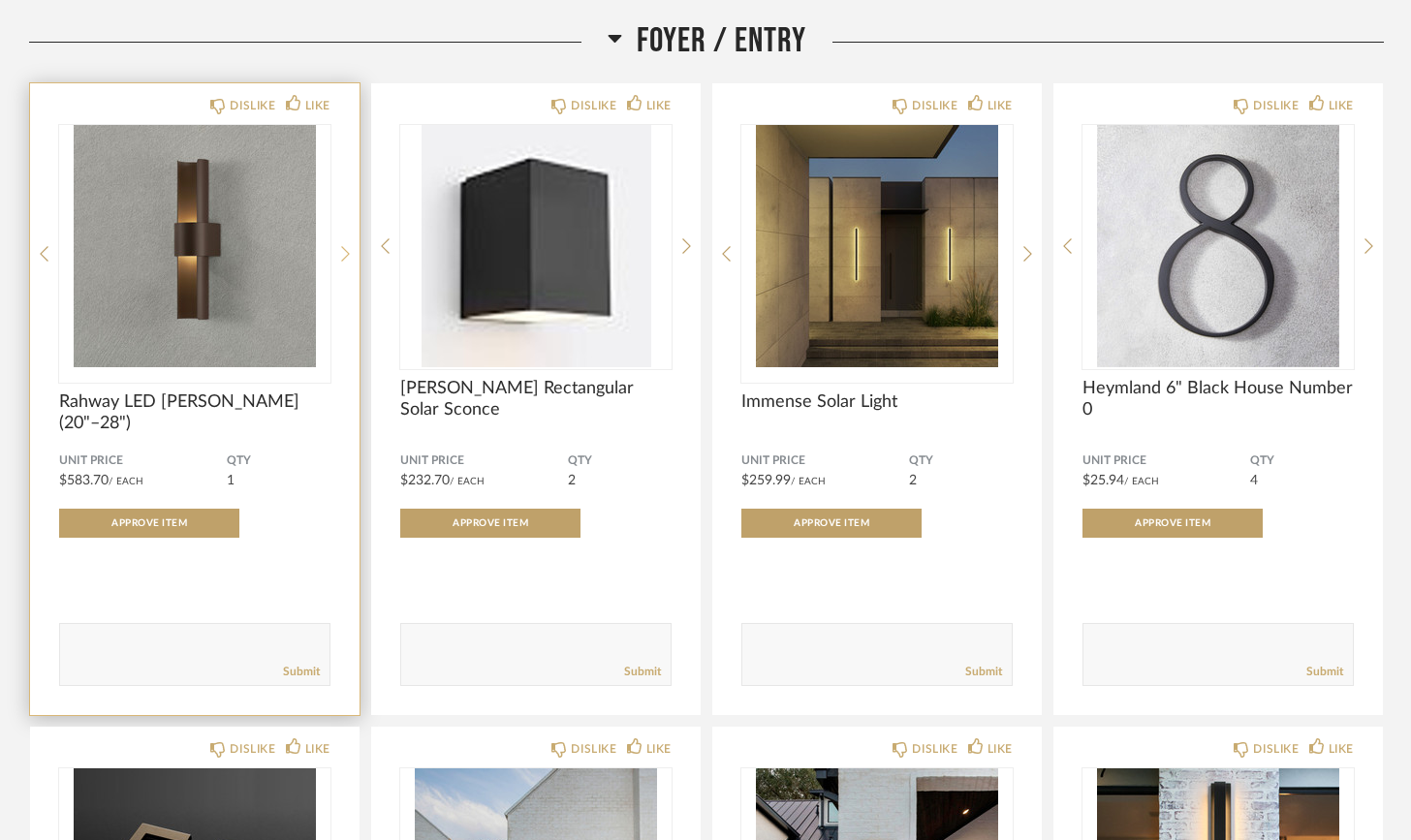 click 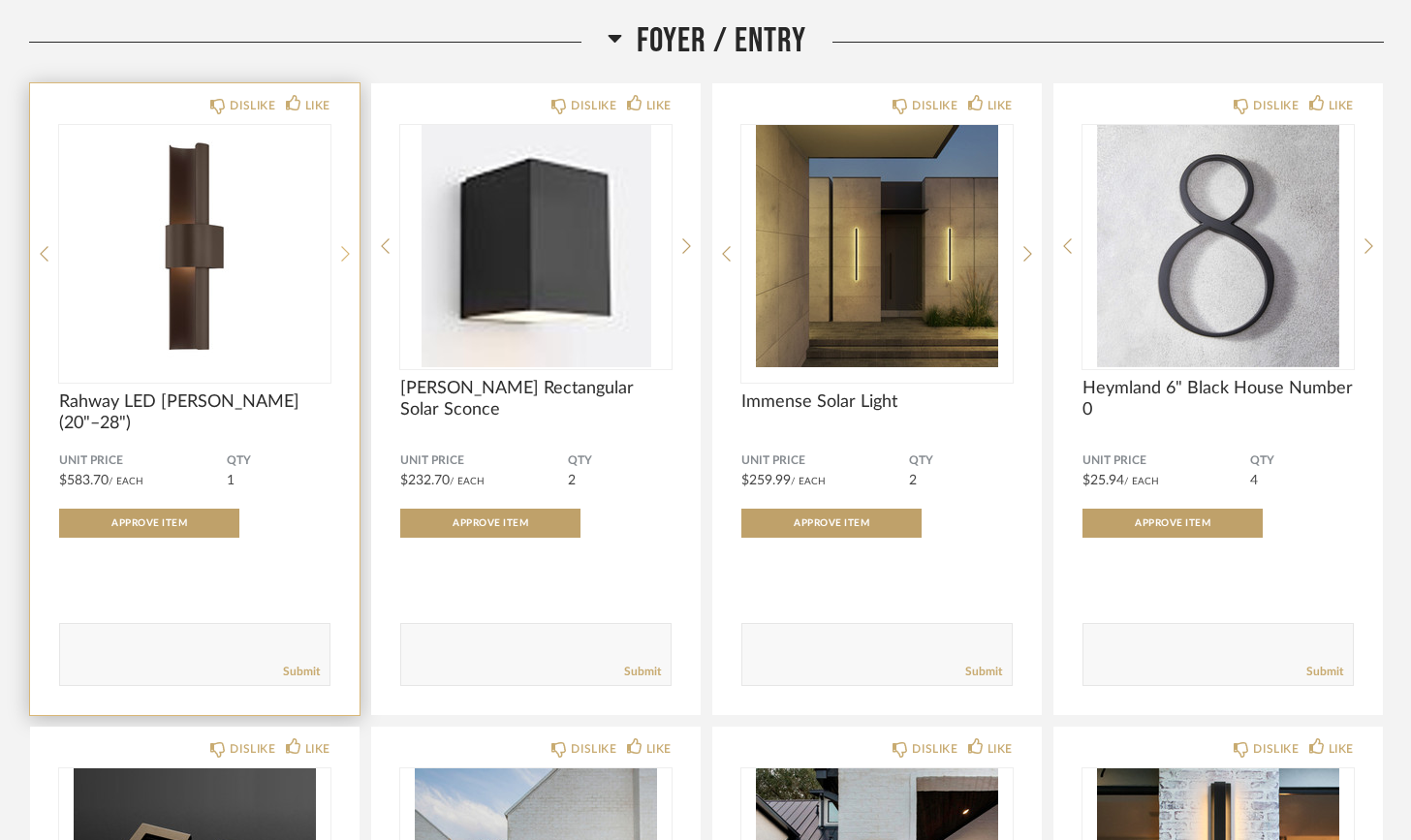 click 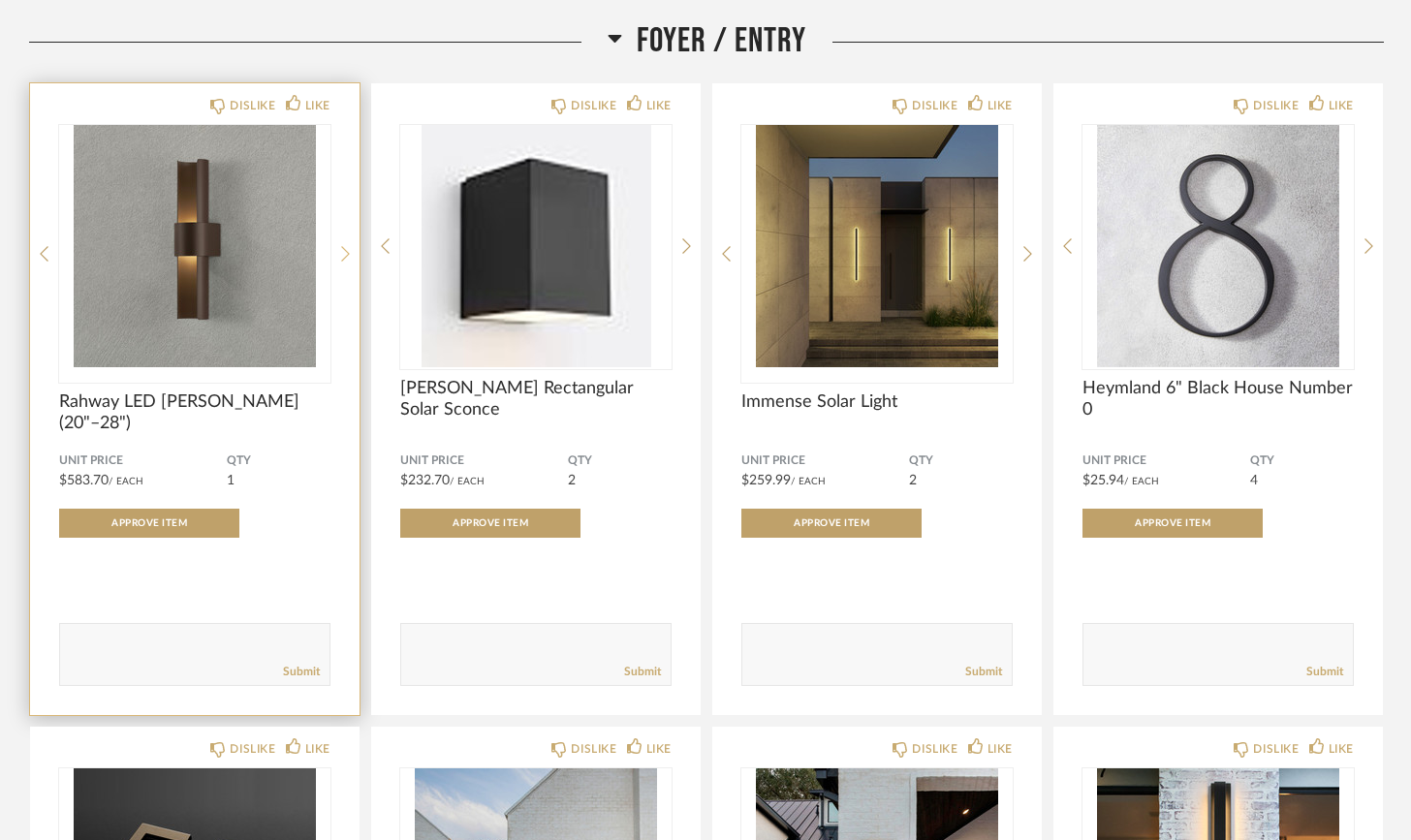click 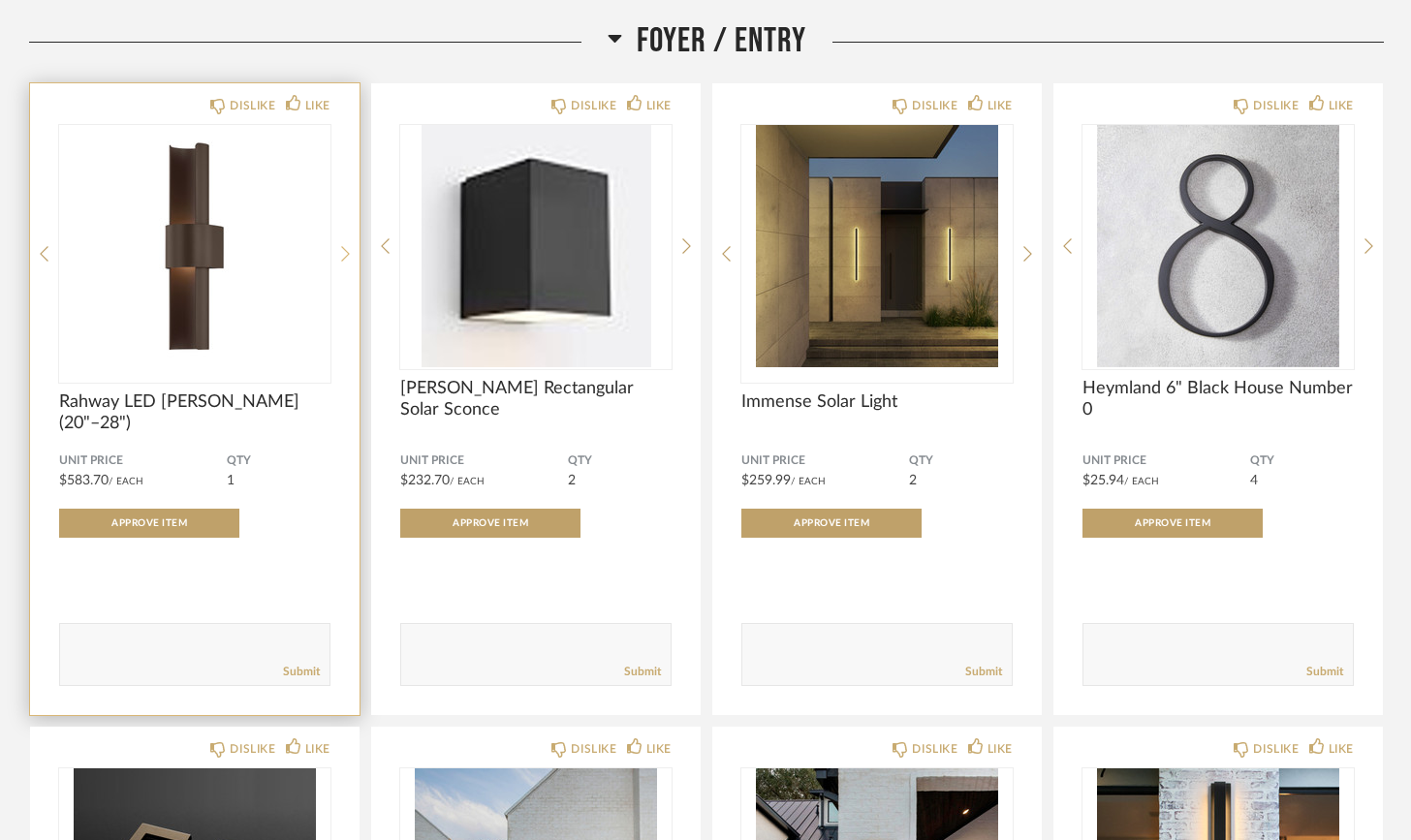 click 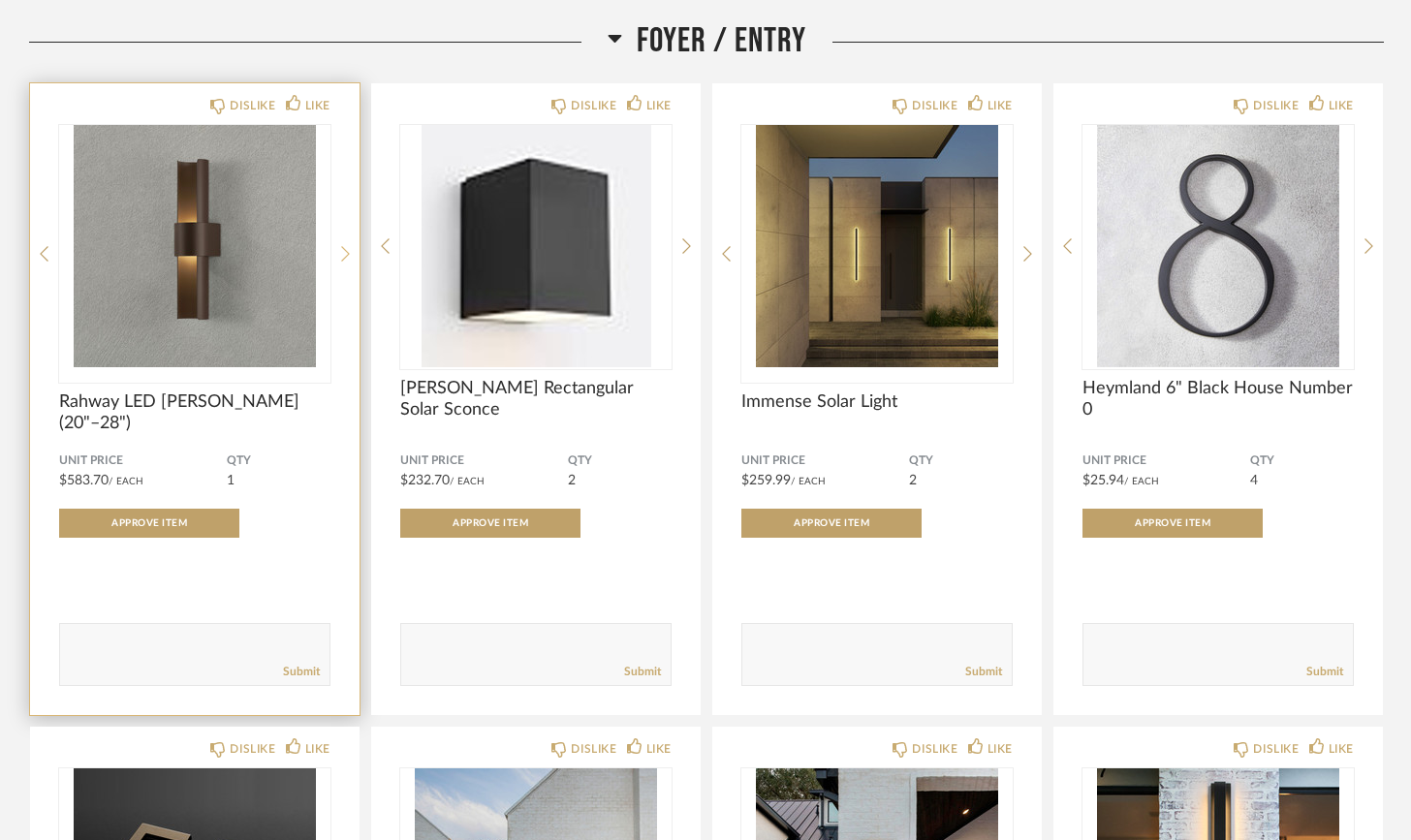 click 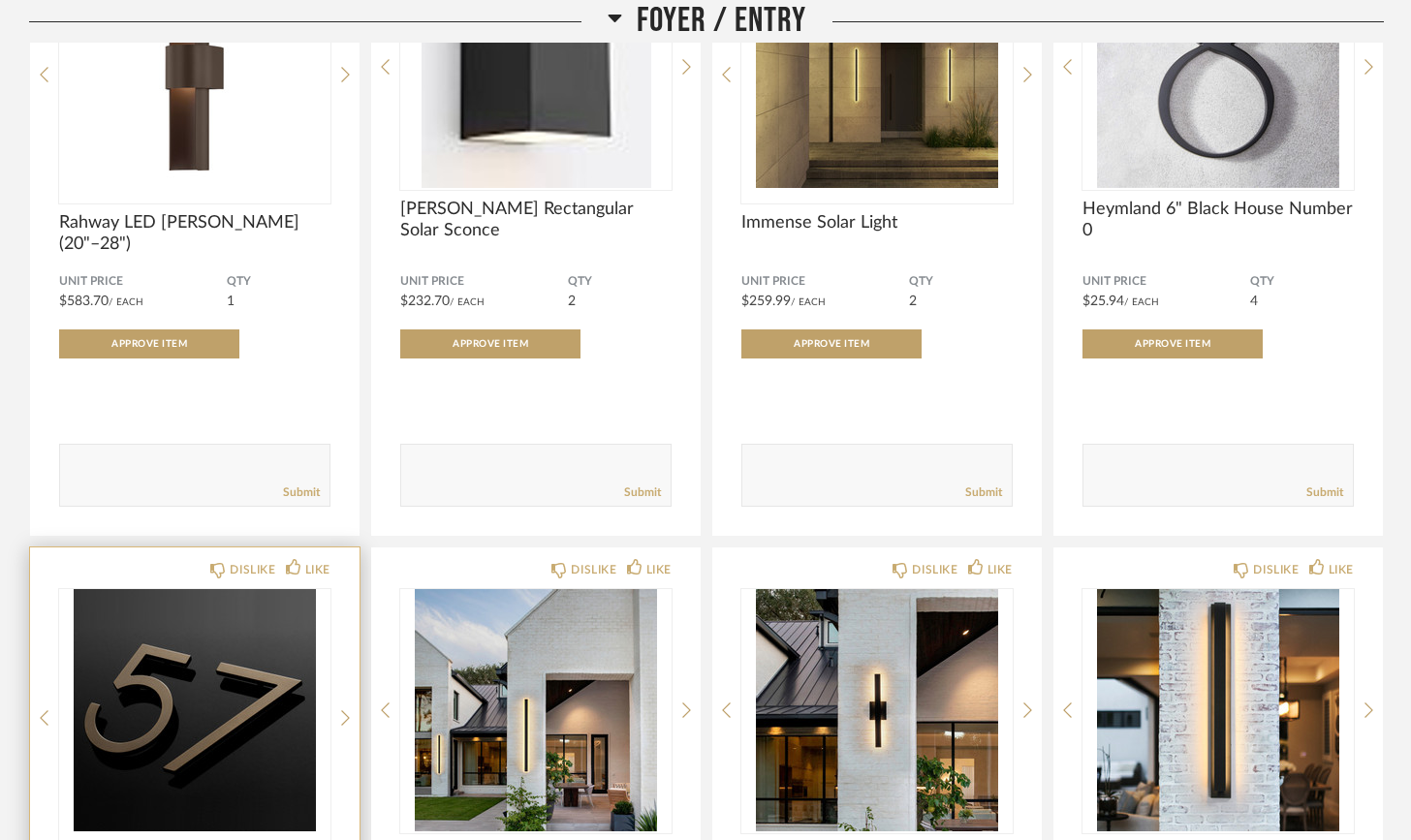 scroll, scrollTop: 2744, scrollLeft: 0, axis: vertical 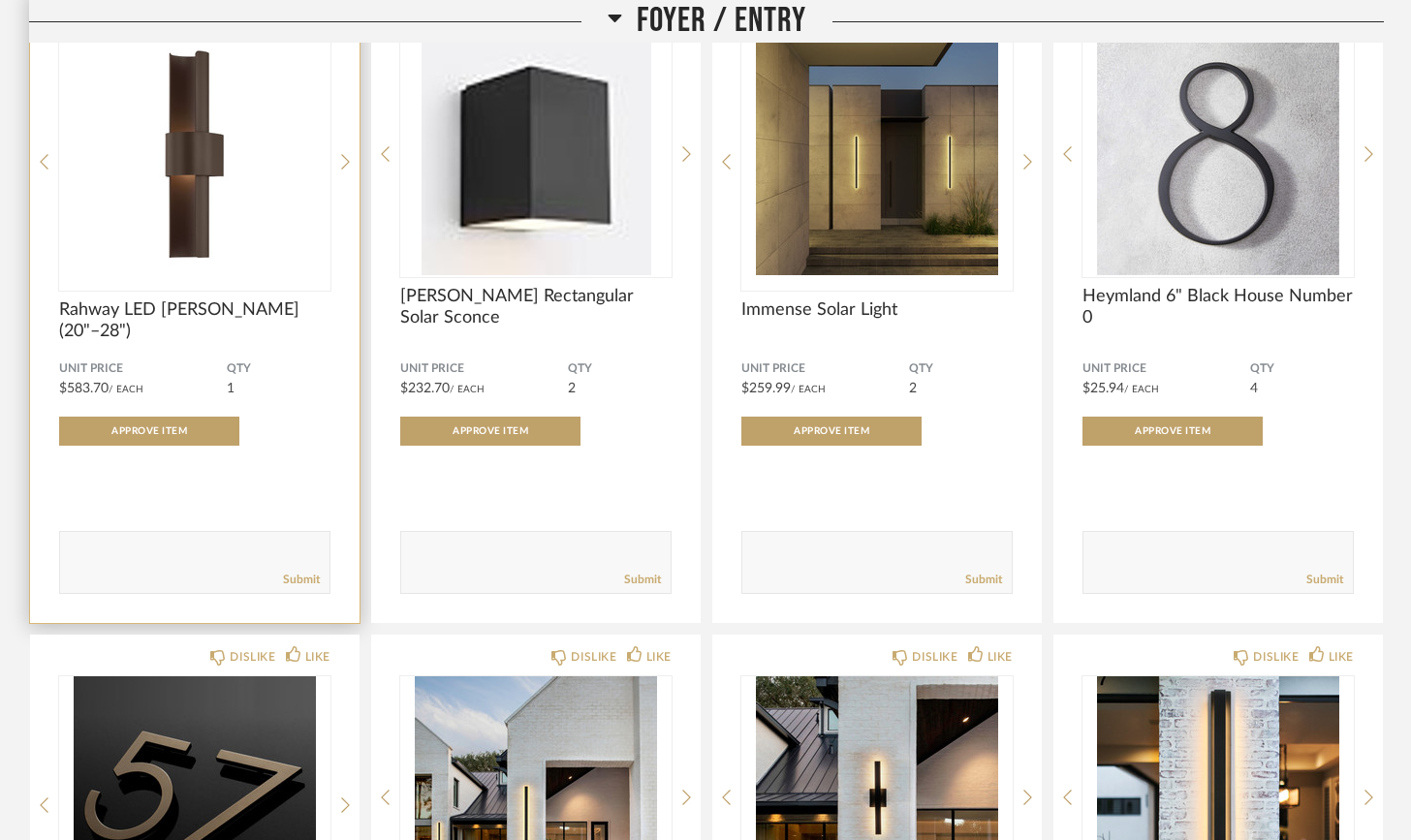 click at bounding box center (195, 154) 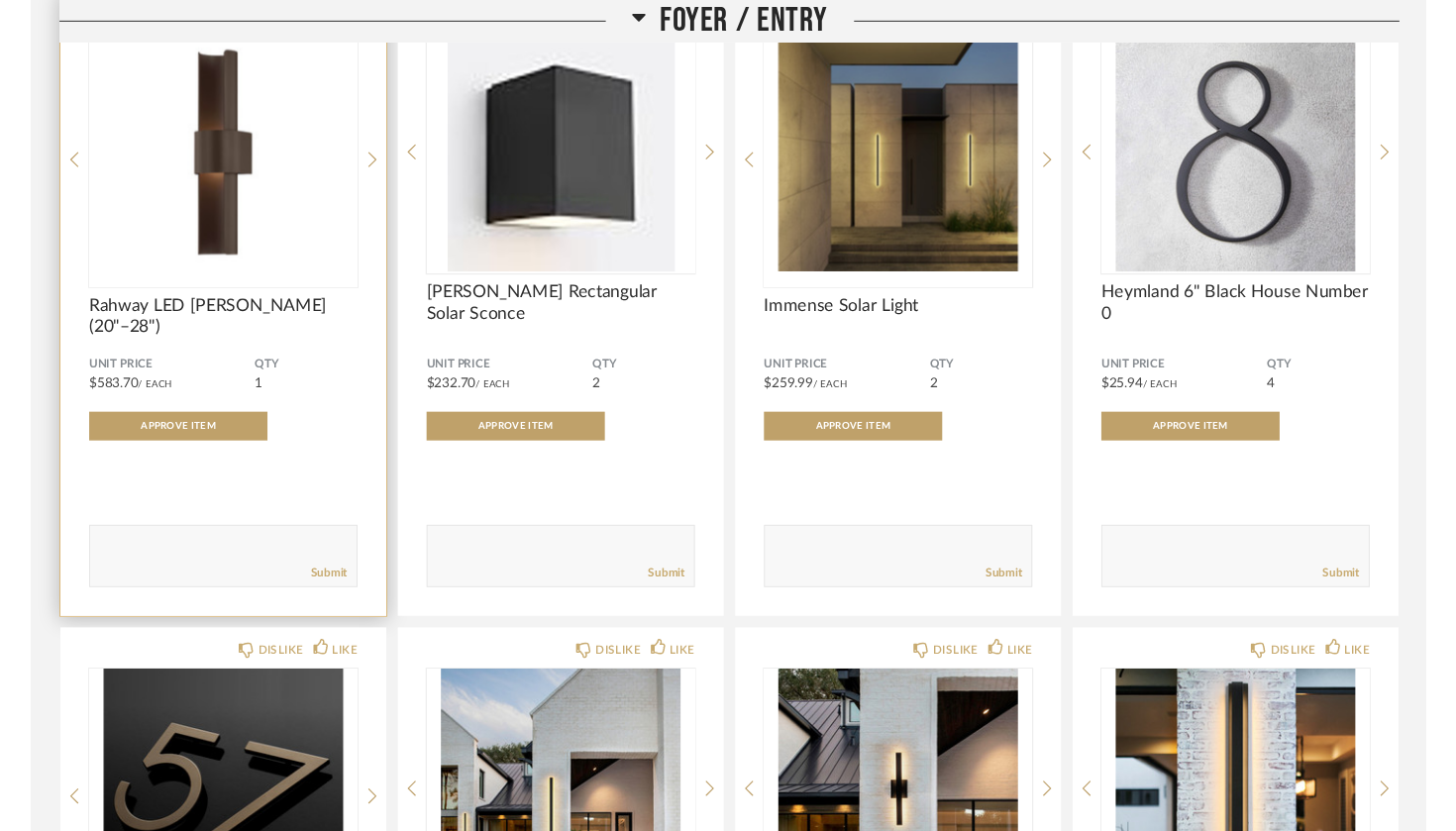 scroll, scrollTop: 0, scrollLeft: 0, axis: both 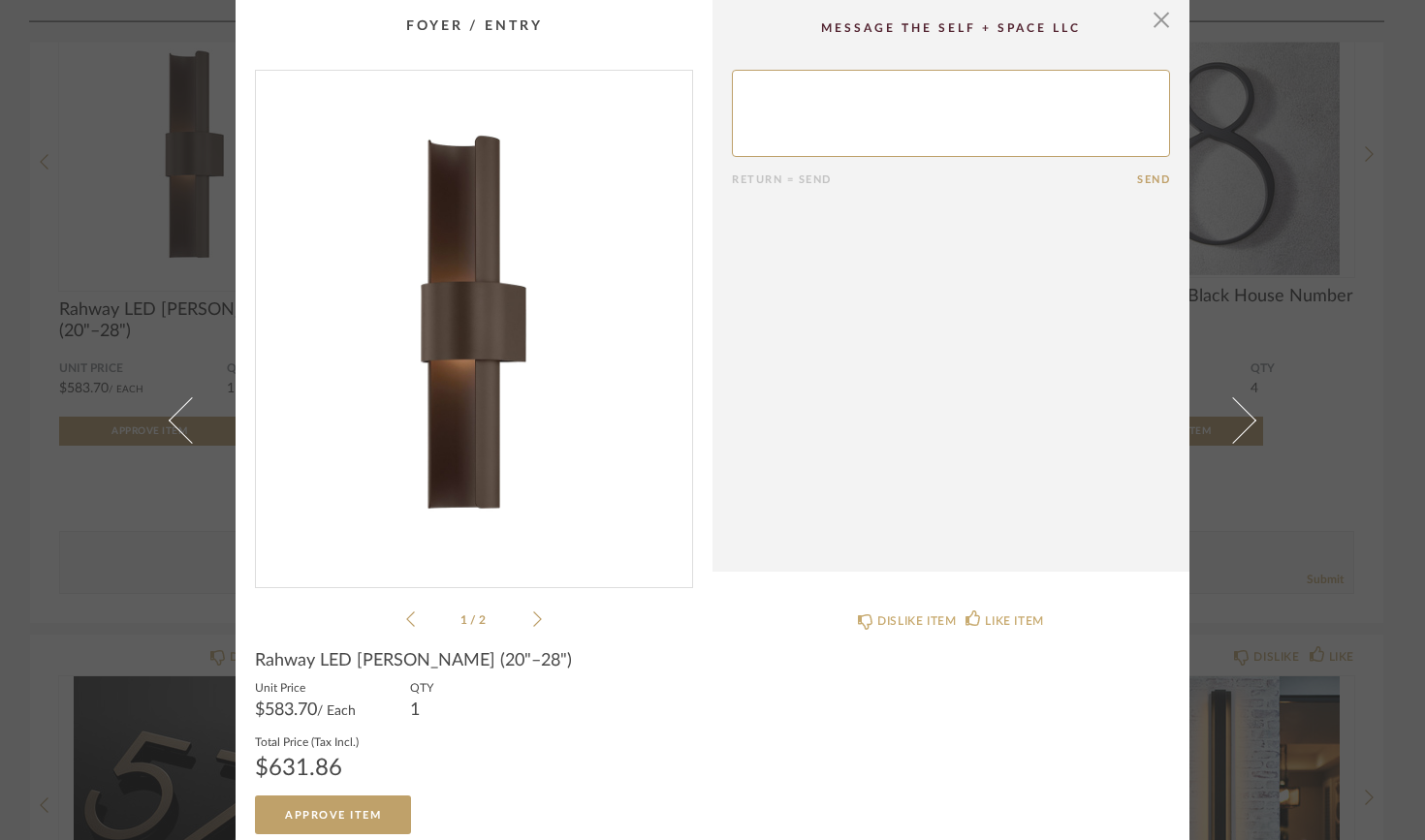 click on "1 / 2" 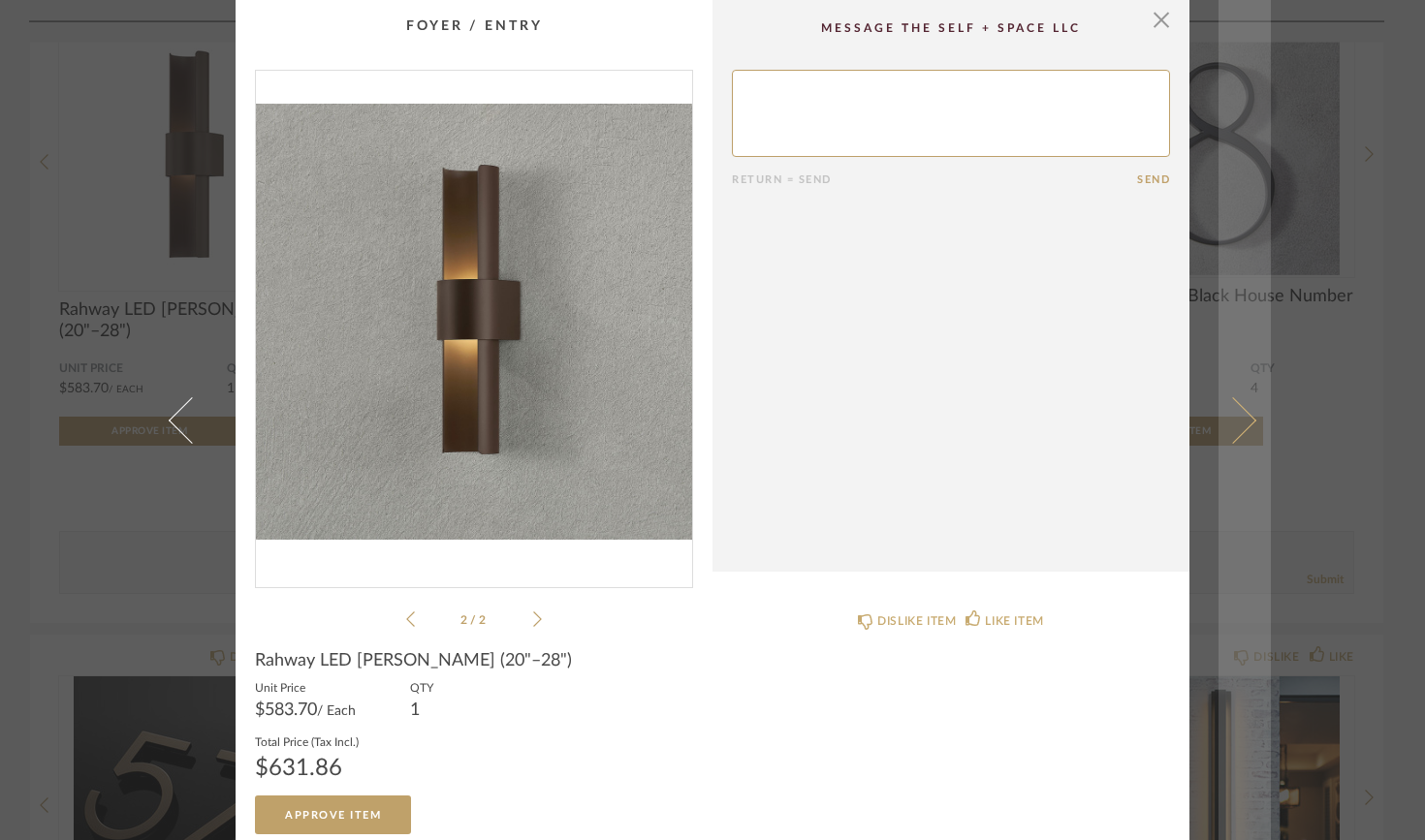 click at bounding box center [1233, 420] 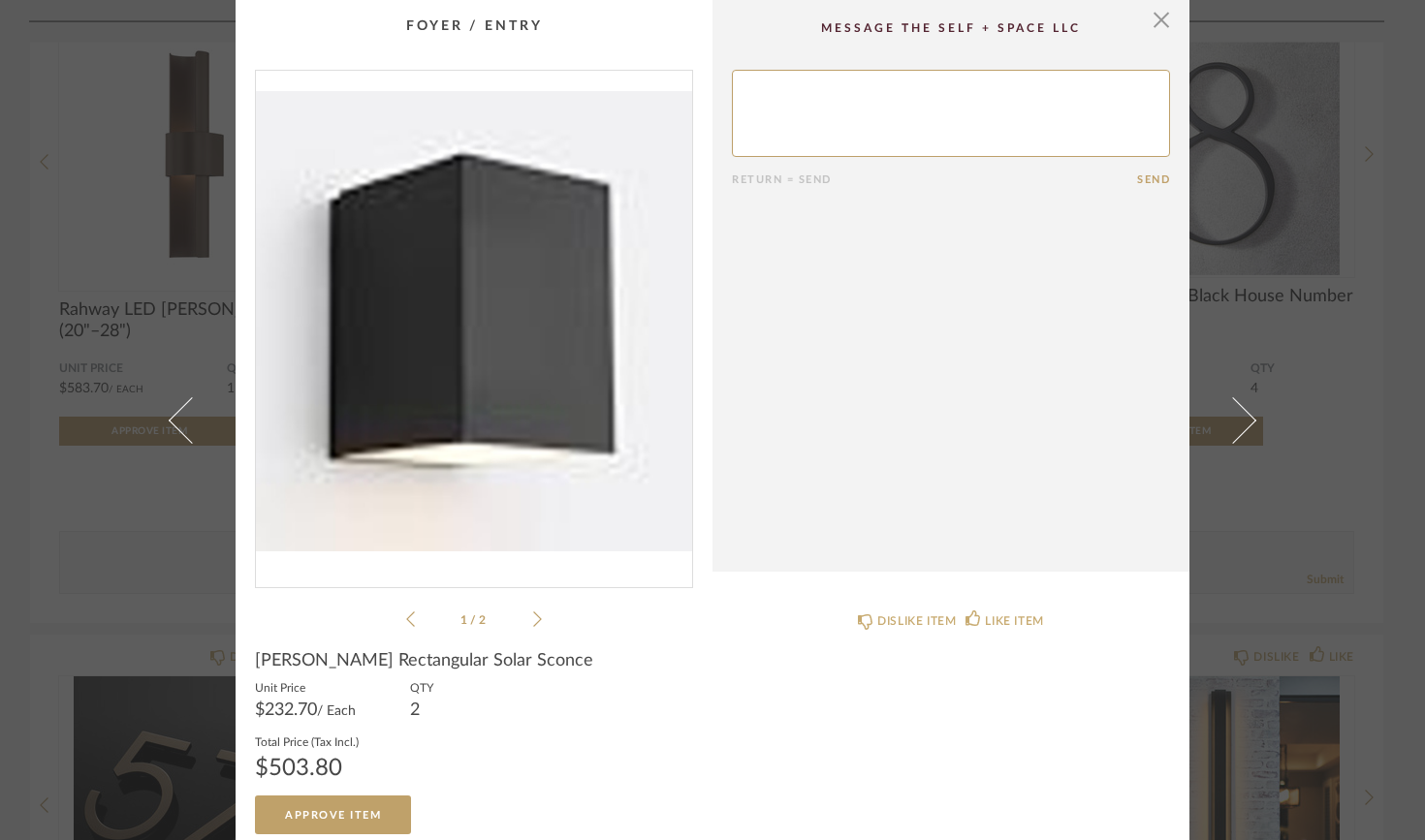click 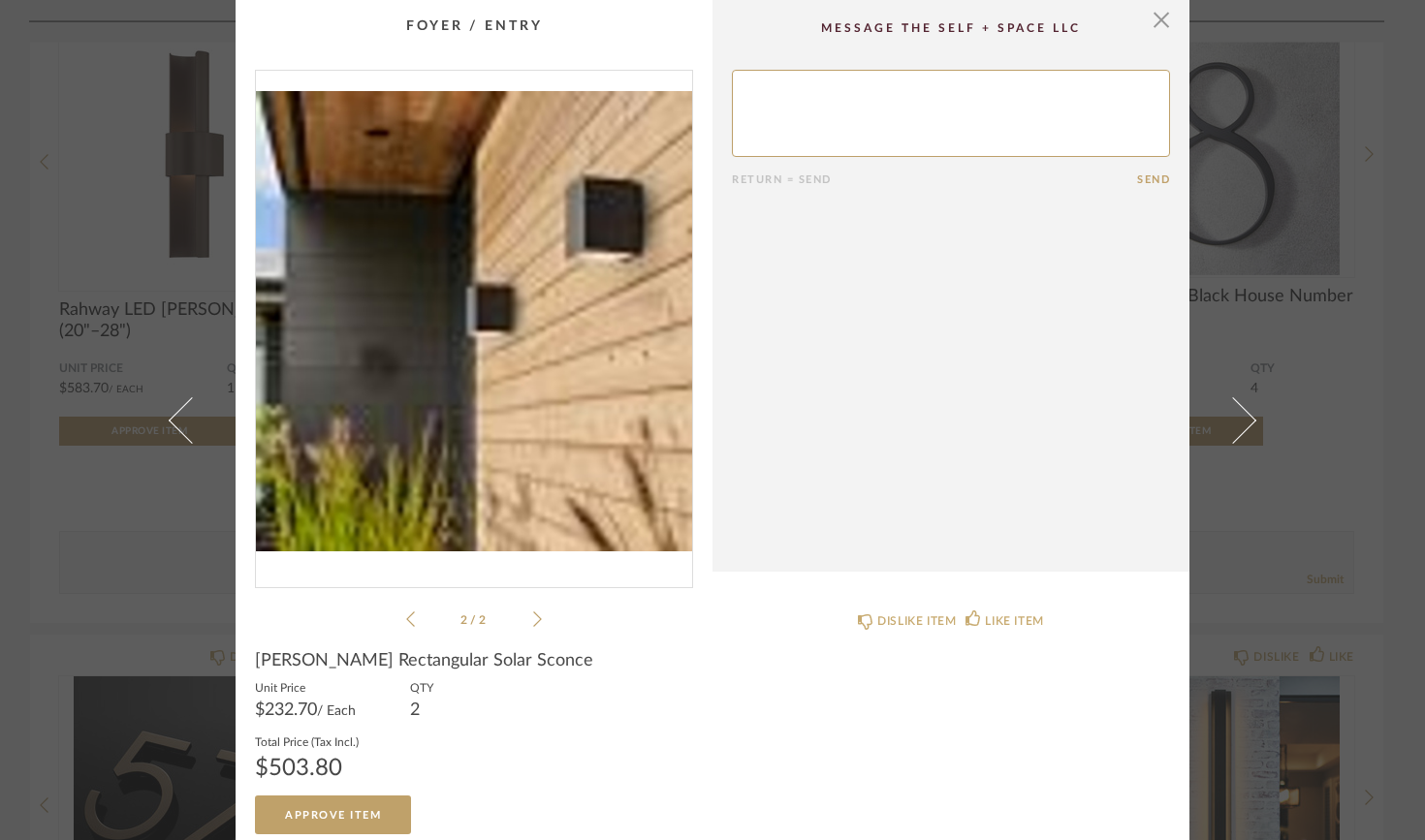 click 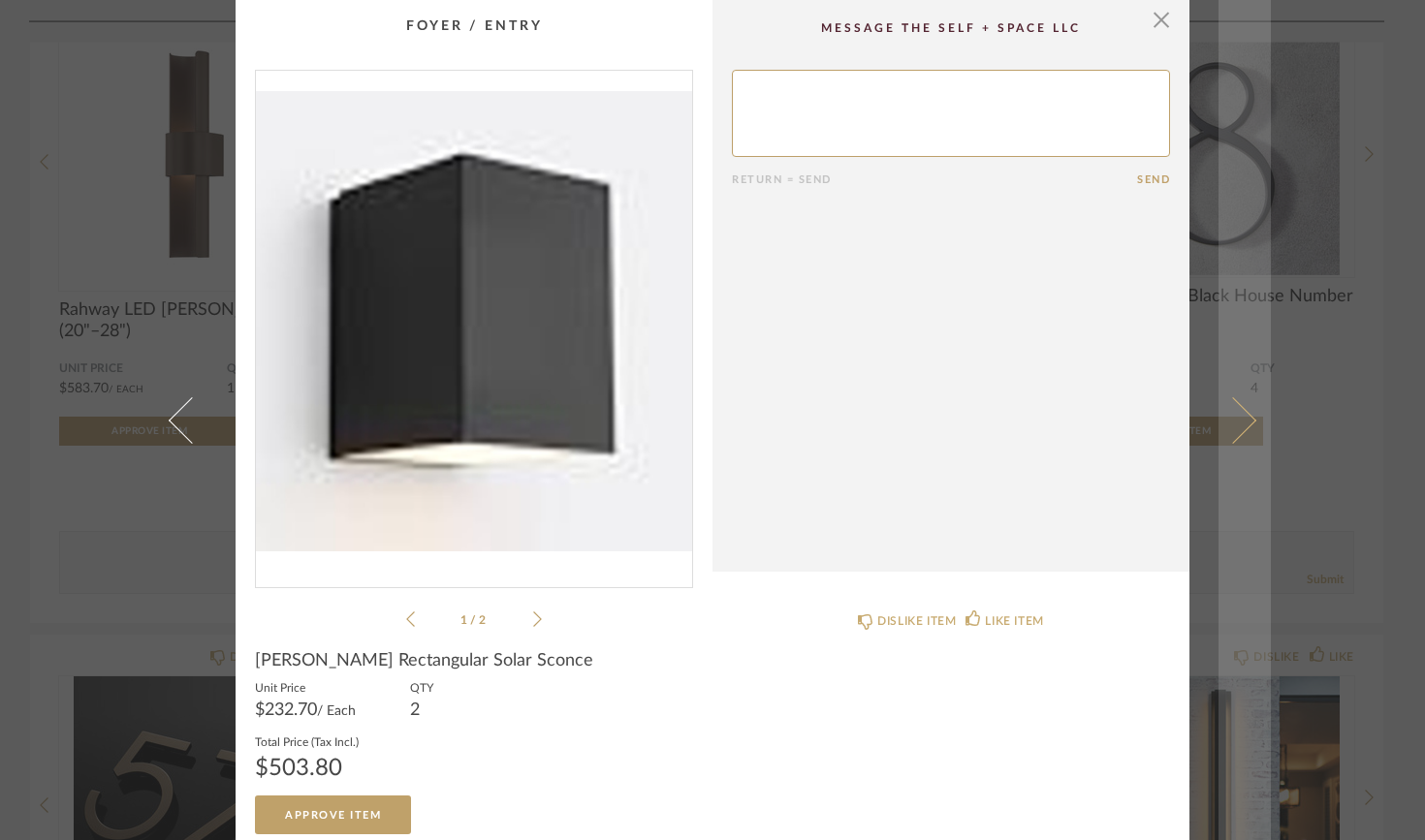 click at bounding box center (1245, 420) 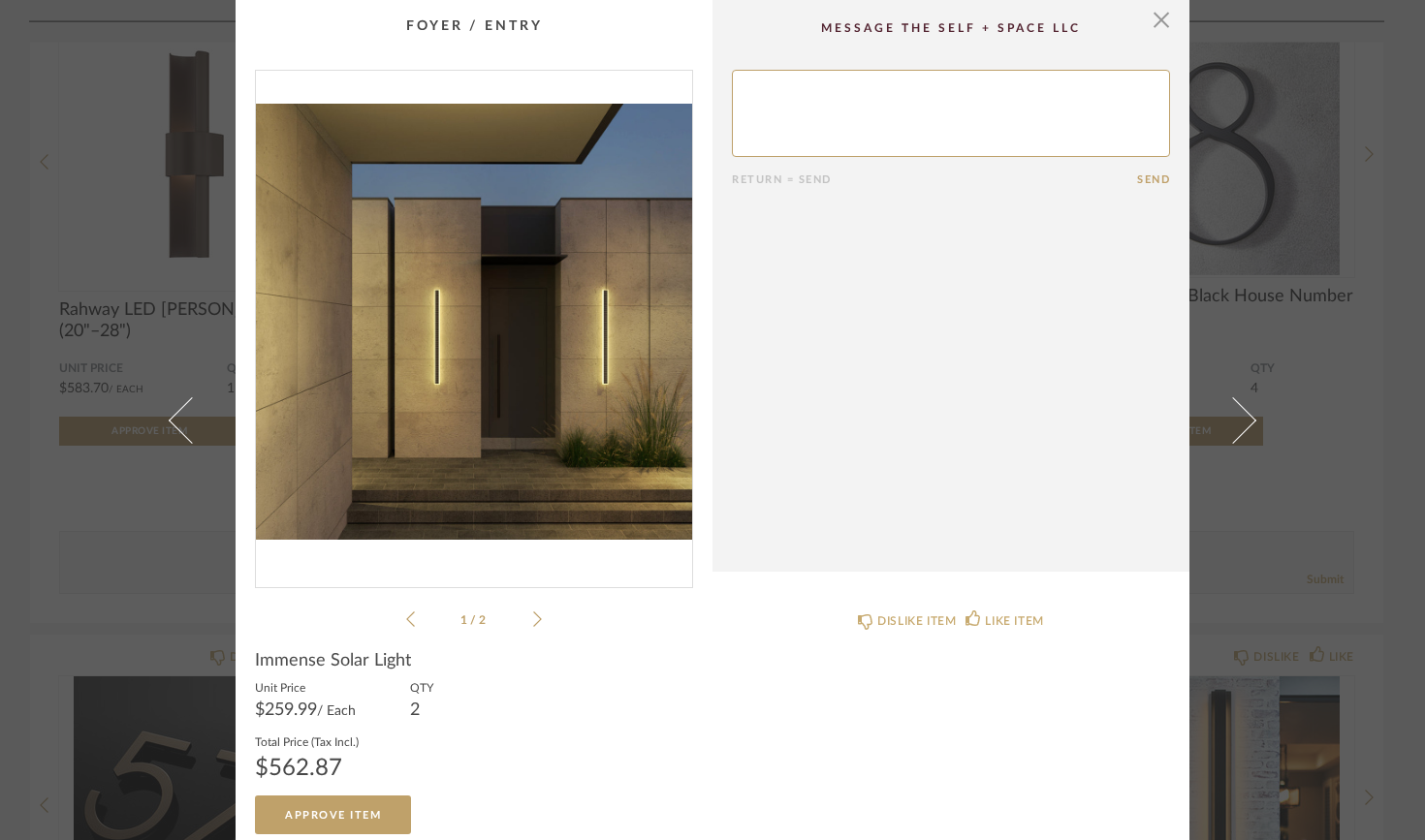 click on "1 / 2" 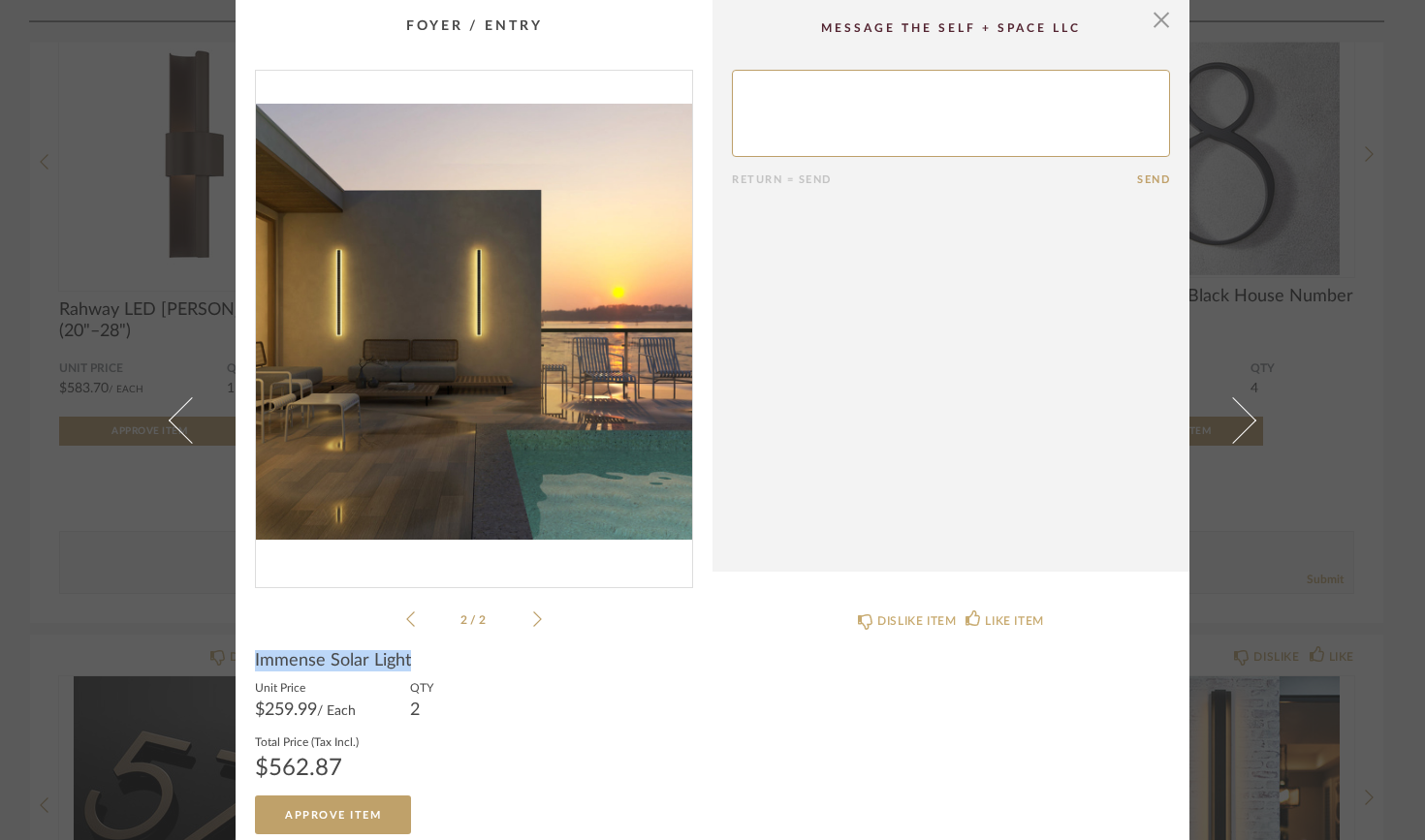 drag, startPoint x: 411, startPoint y: 662, endPoint x: 237, endPoint y: 653, distance: 174.2326 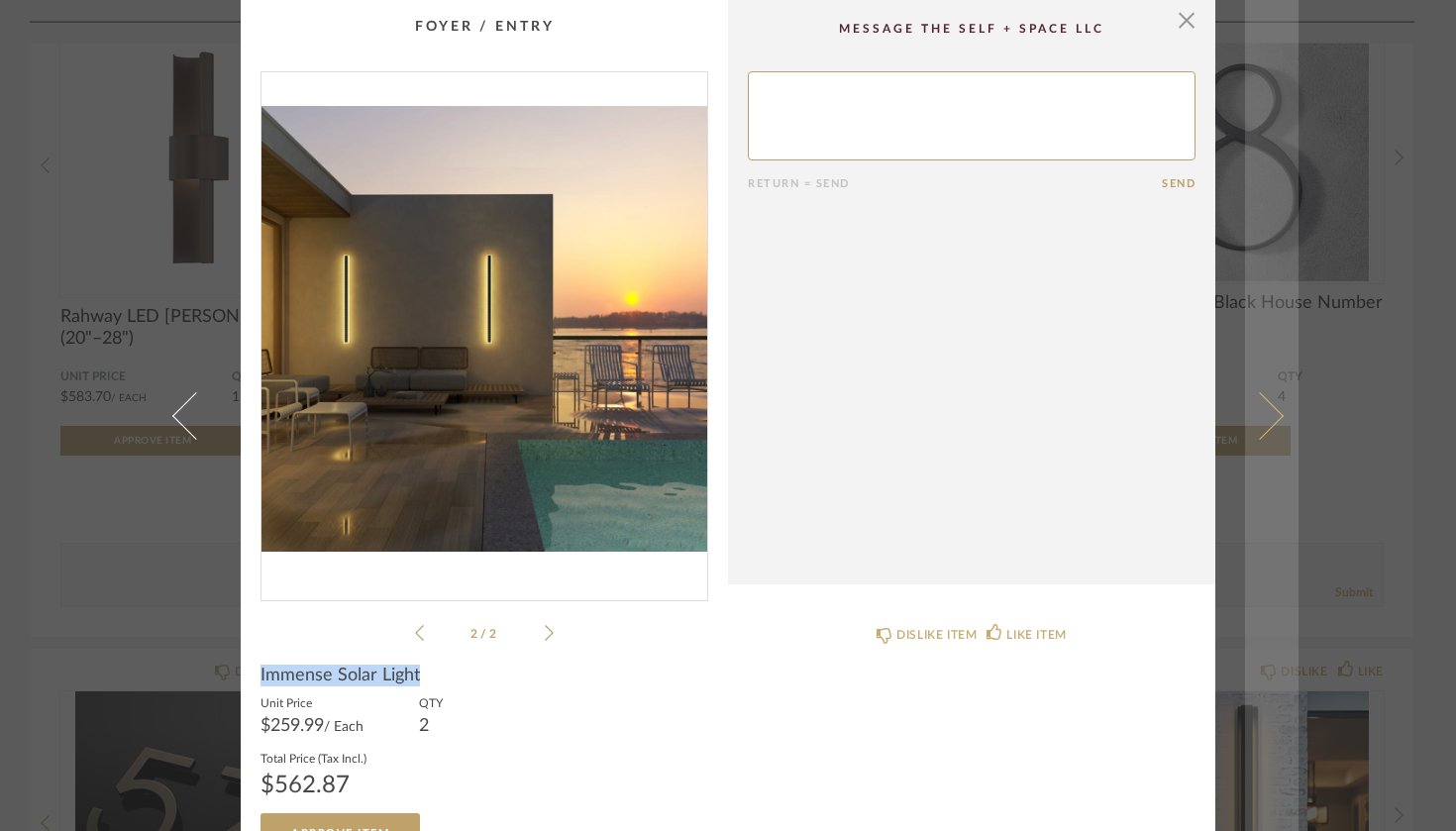 click at bounding box center [1272, 415] 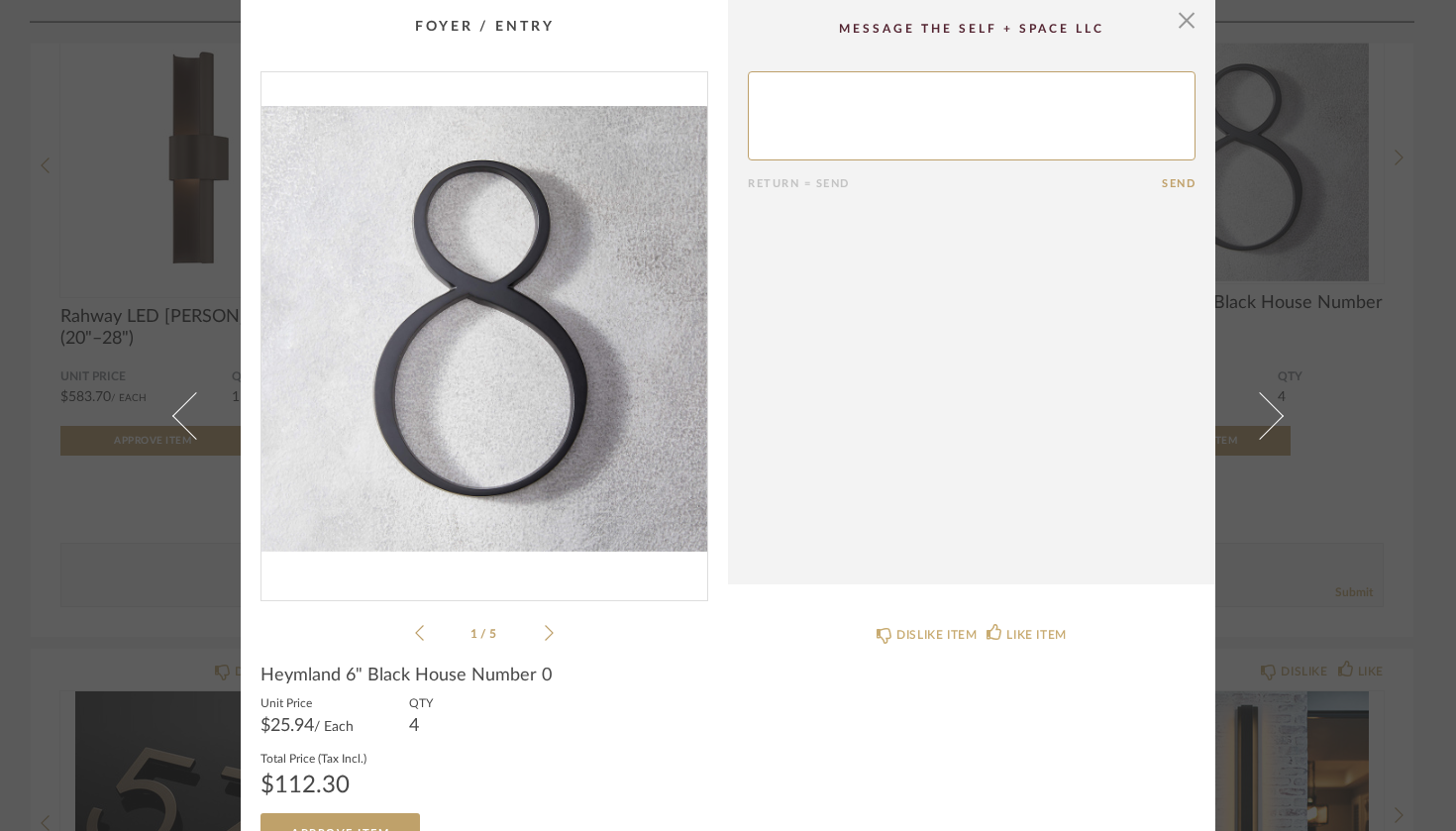 click at bounding box center (1272, 415) 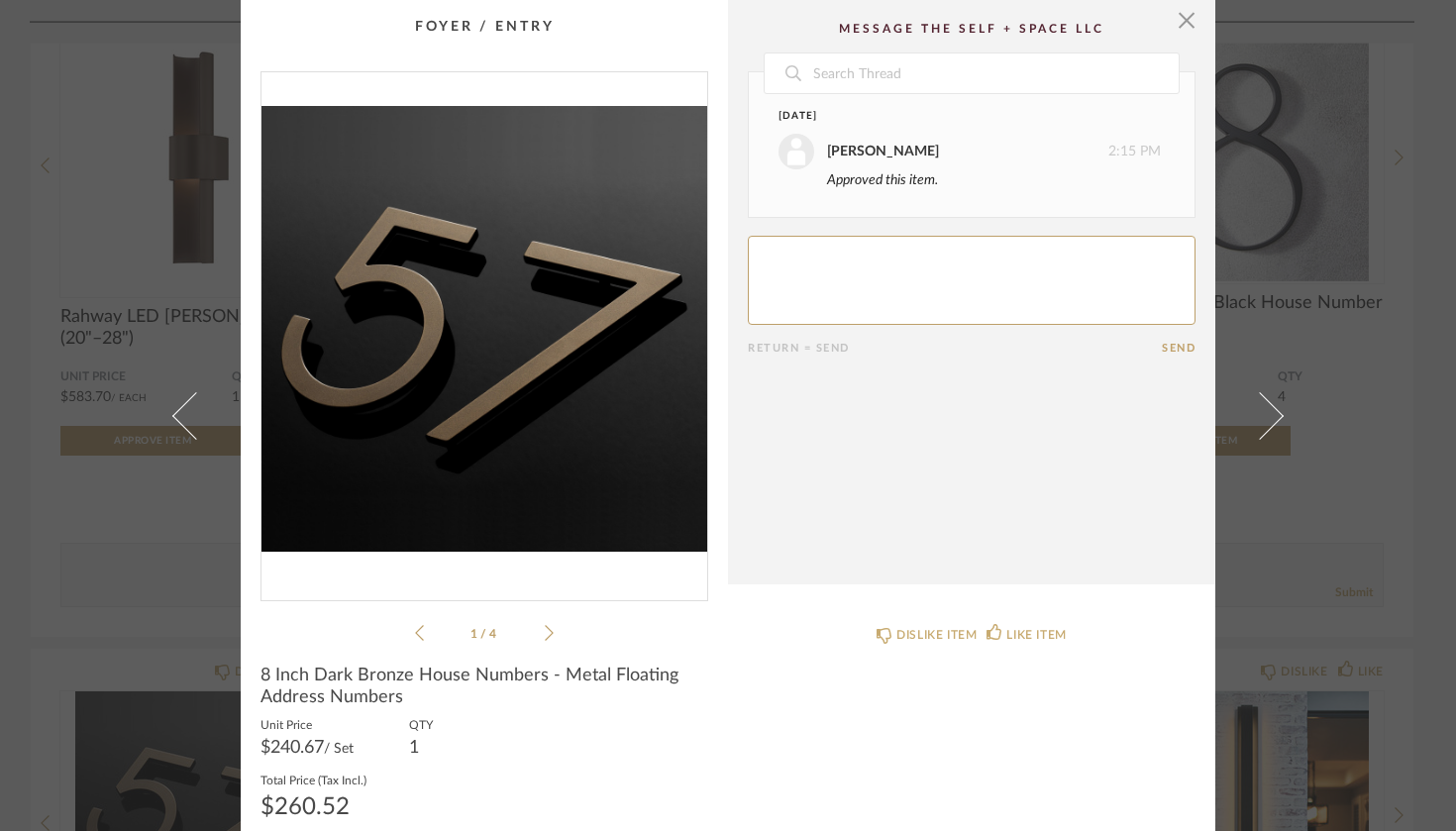 click at bounding box center [1272, 415] 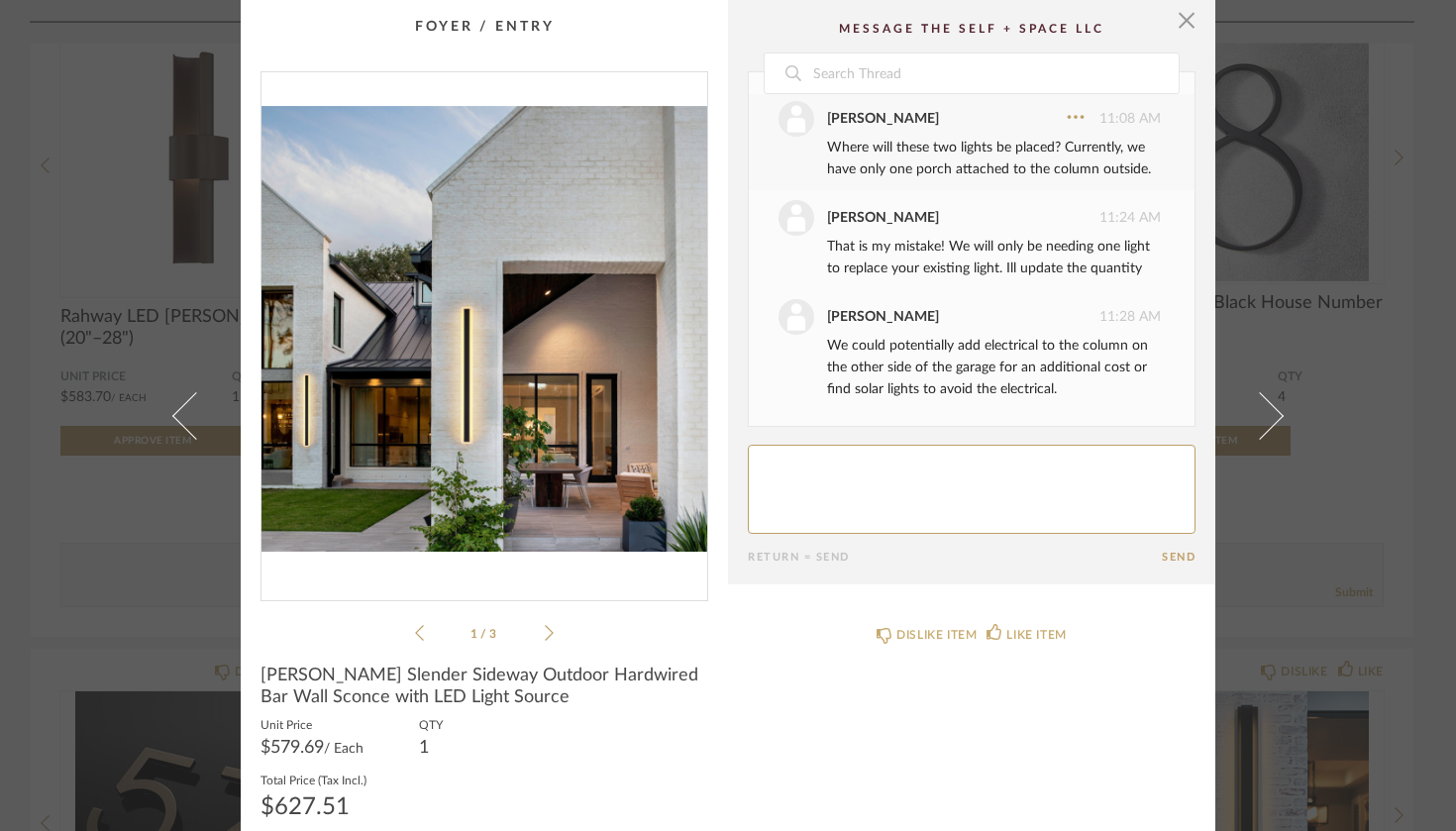 scroll, scrollTop: 54, scrollLeft: 0, axis: vertical 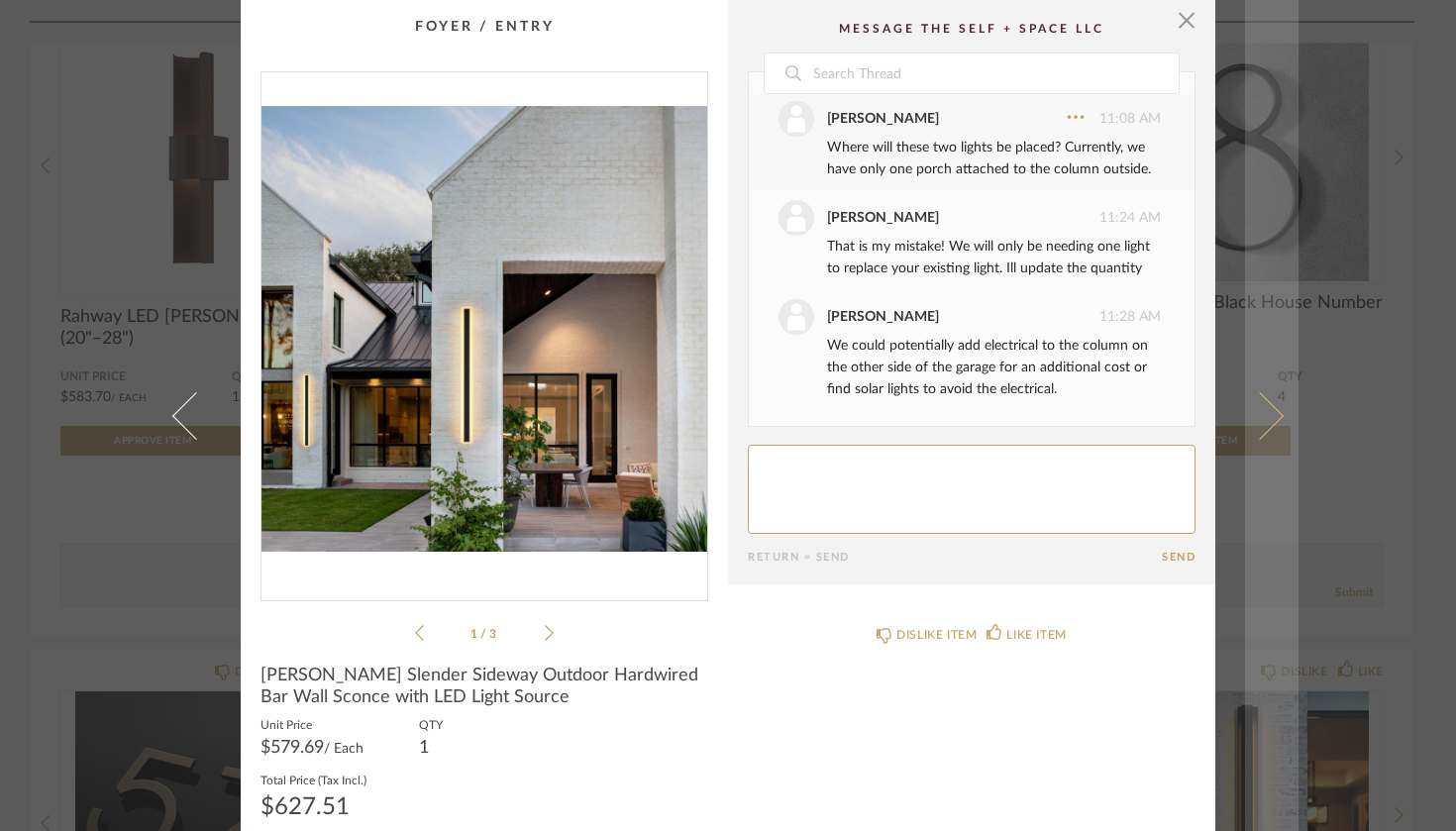 click at bounding box center [1260, 415] 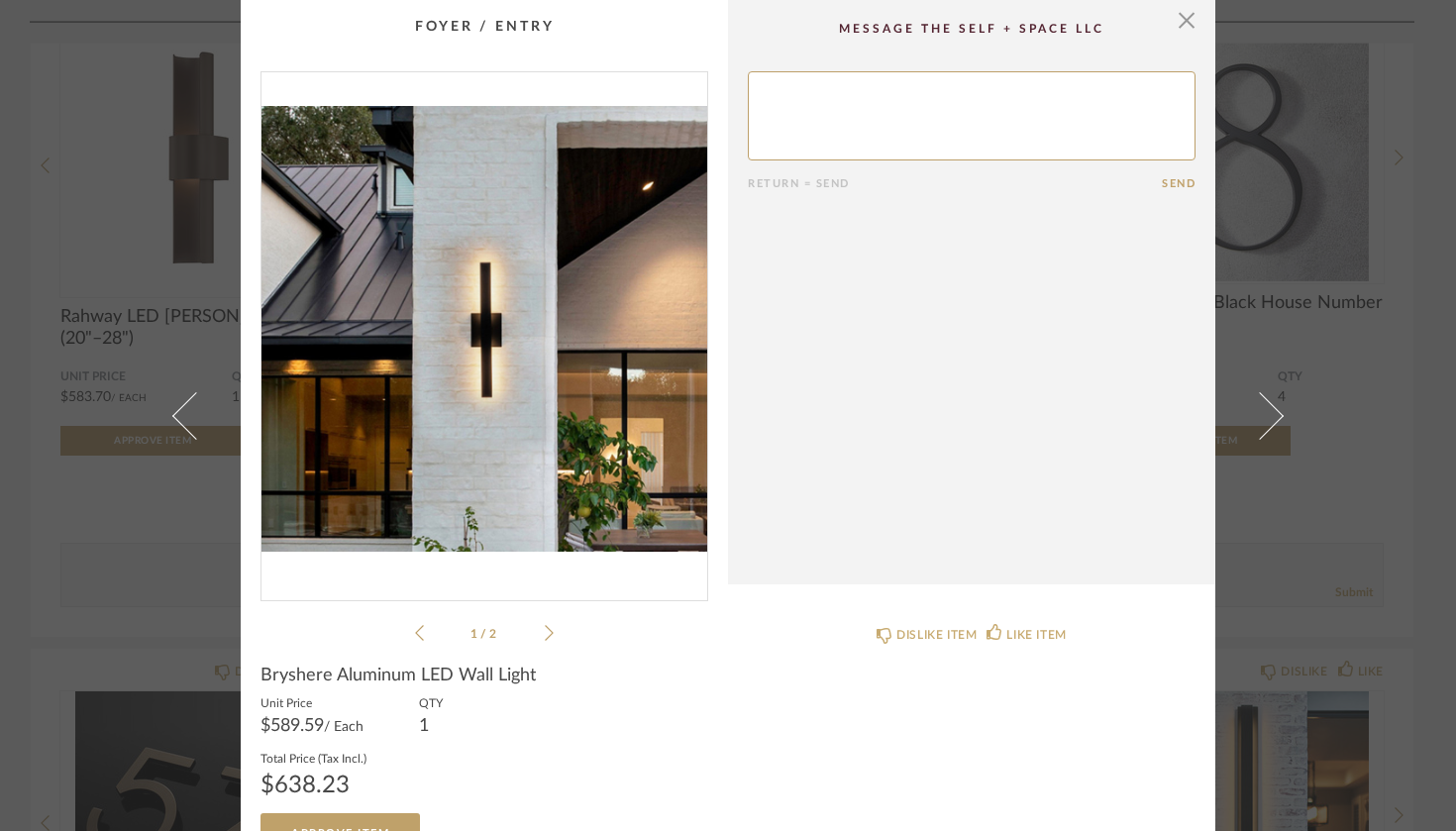 click 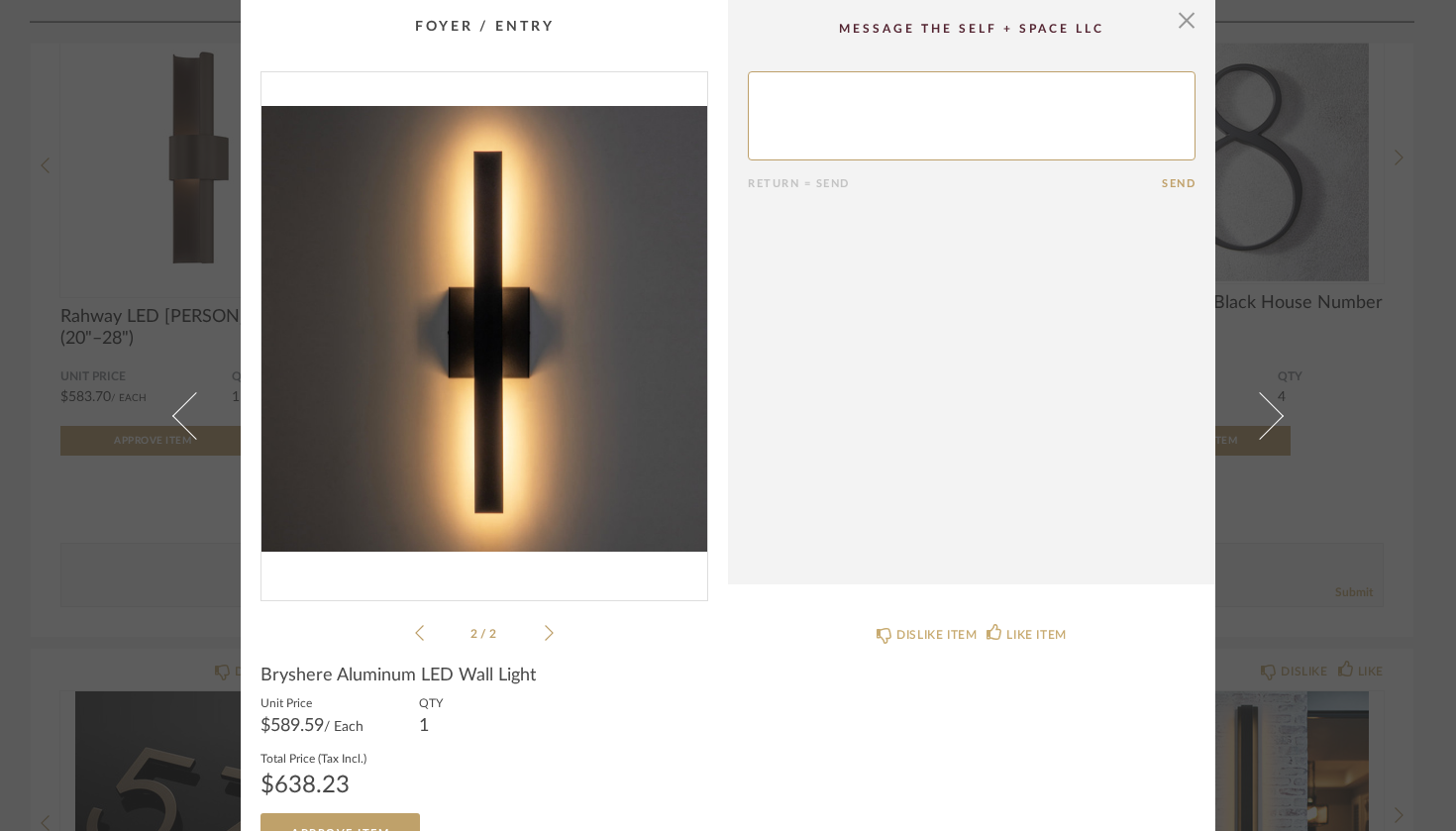 click 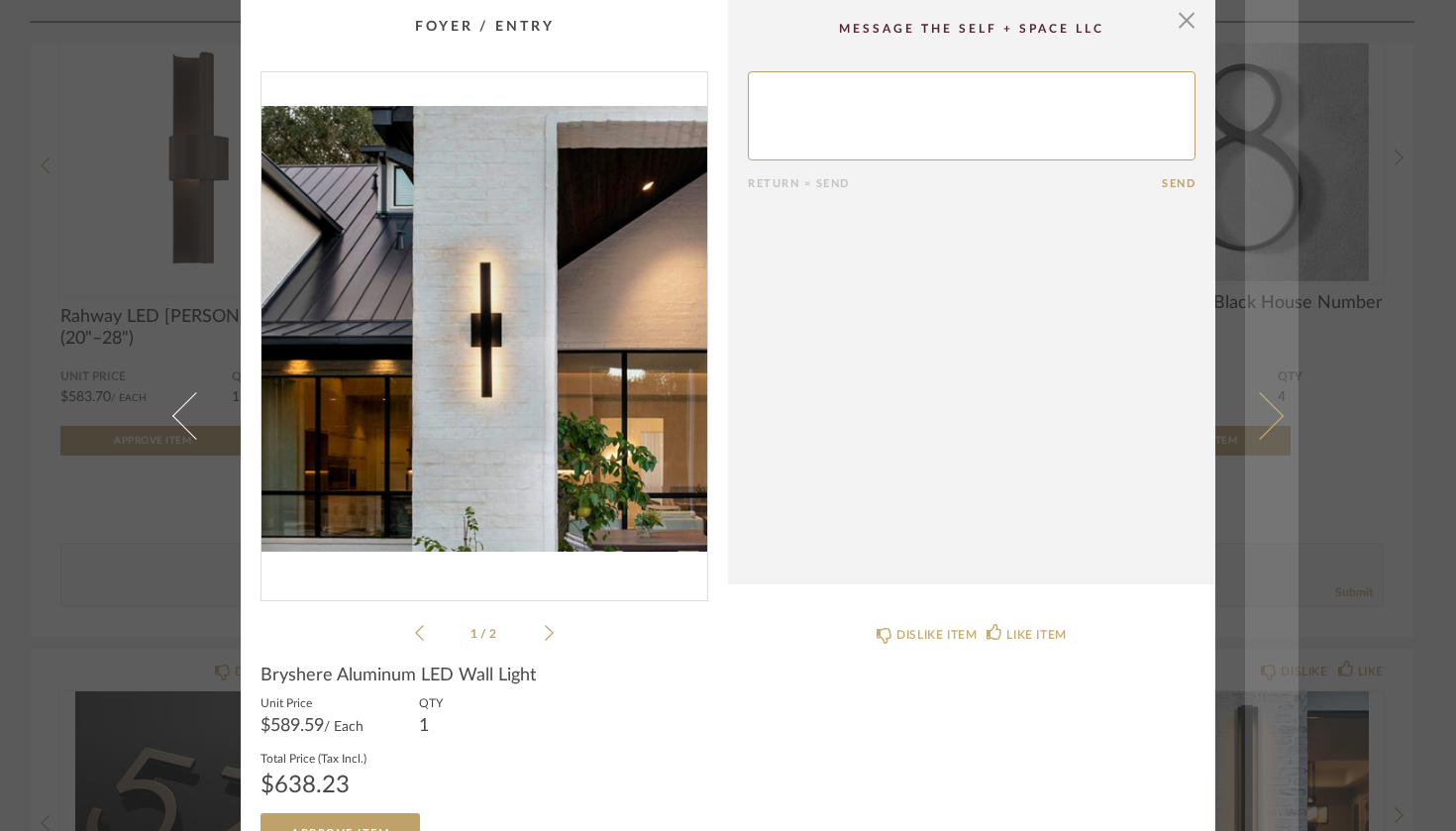 click at bounding box center [1260, 415] 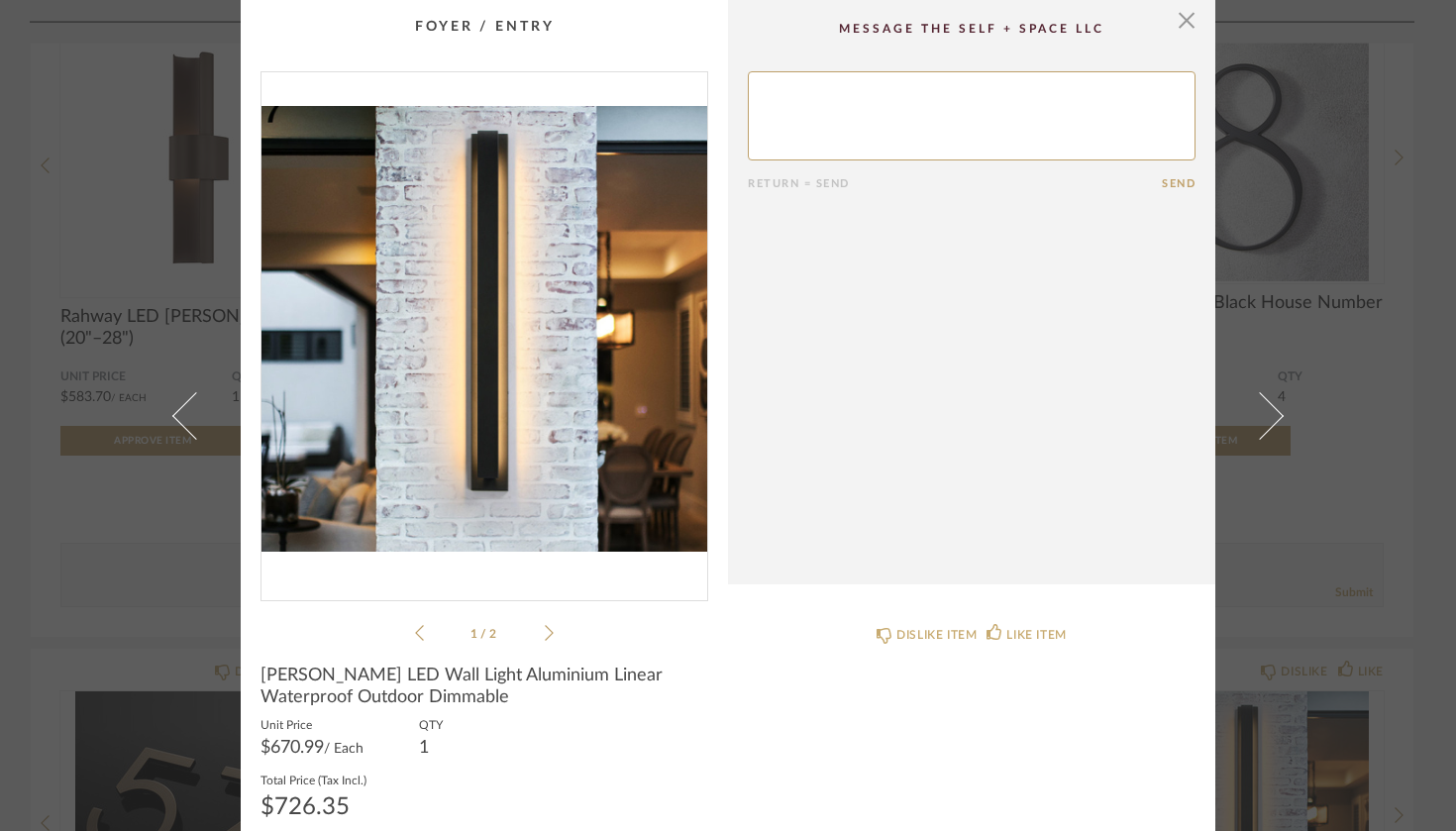 click at bounding box center (1260, 415) 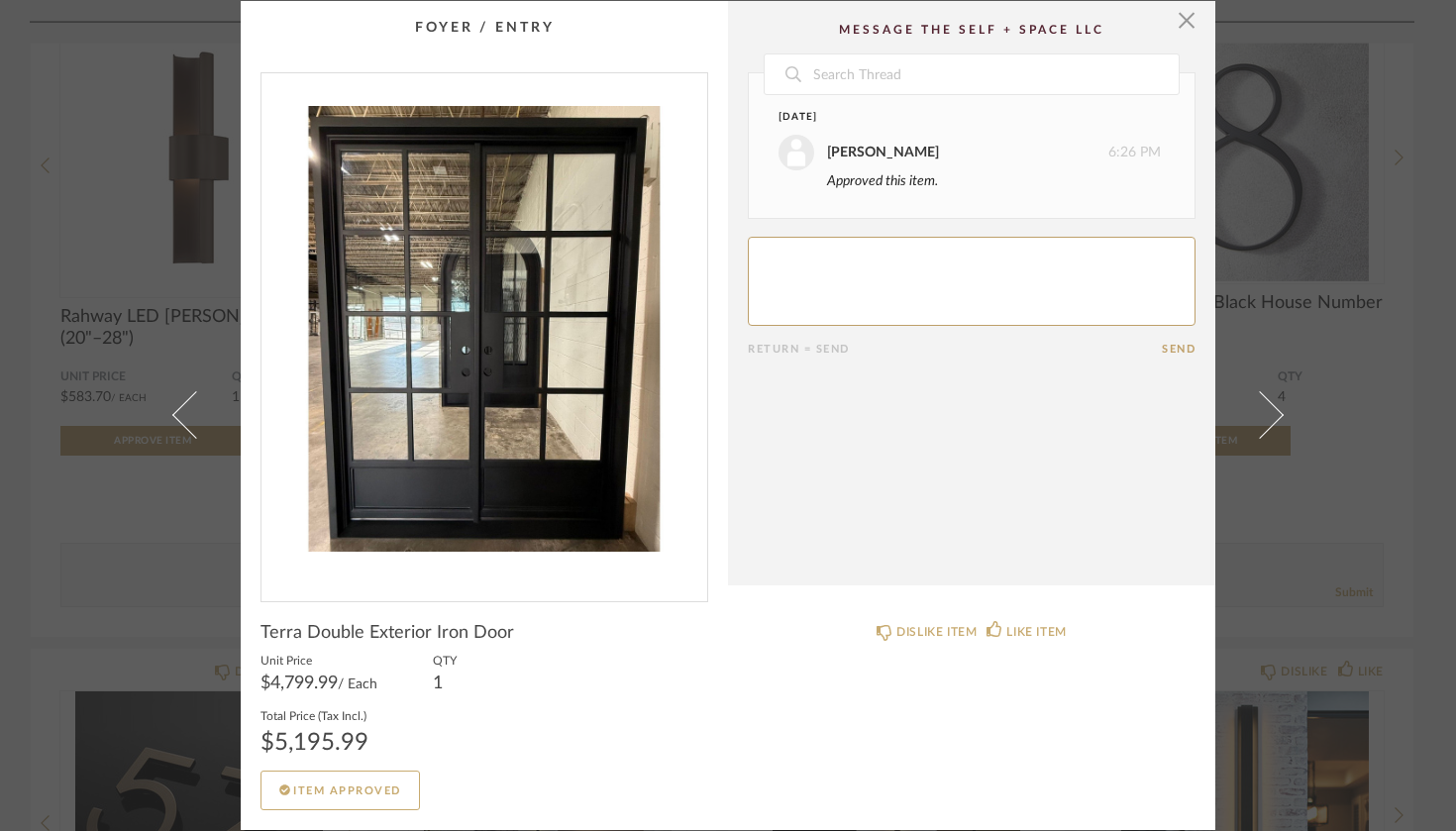 click on "×  Date  February 22nd  Praveen Kola   6:26 PM  Approved this item.      Return = Send  Send  Terra Double Exterior Iron Door  Unit Price  $4,799.99  / Each  QTY  1  Total Price (Tax Incl.)   $5,195.99  Item Approved DISLIKE ITEM LIKE ITEM" at bounding box center [728, 415] 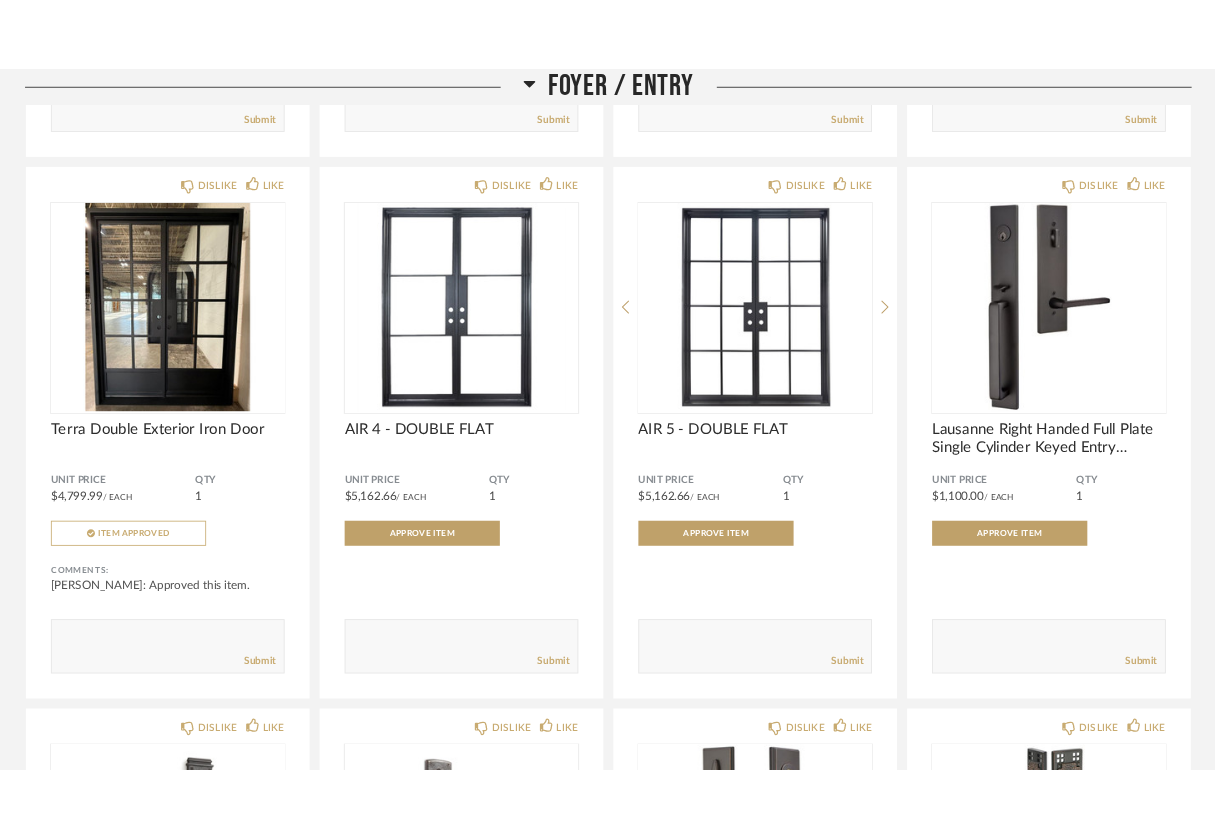 scroll, scrollTop: 4060, scrollLeft: 0, axis: vertical 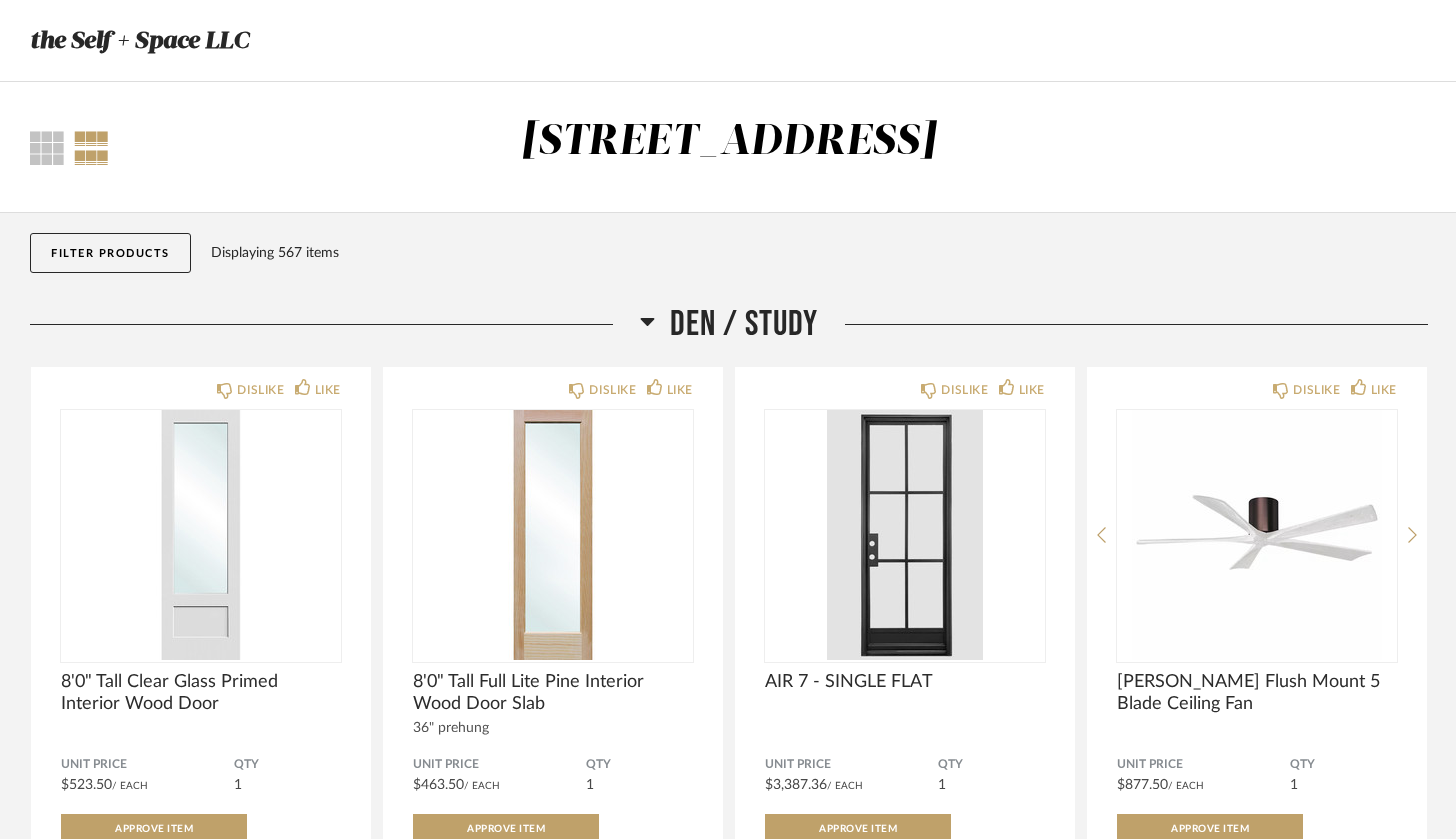 click on "the Self + Space LLC" 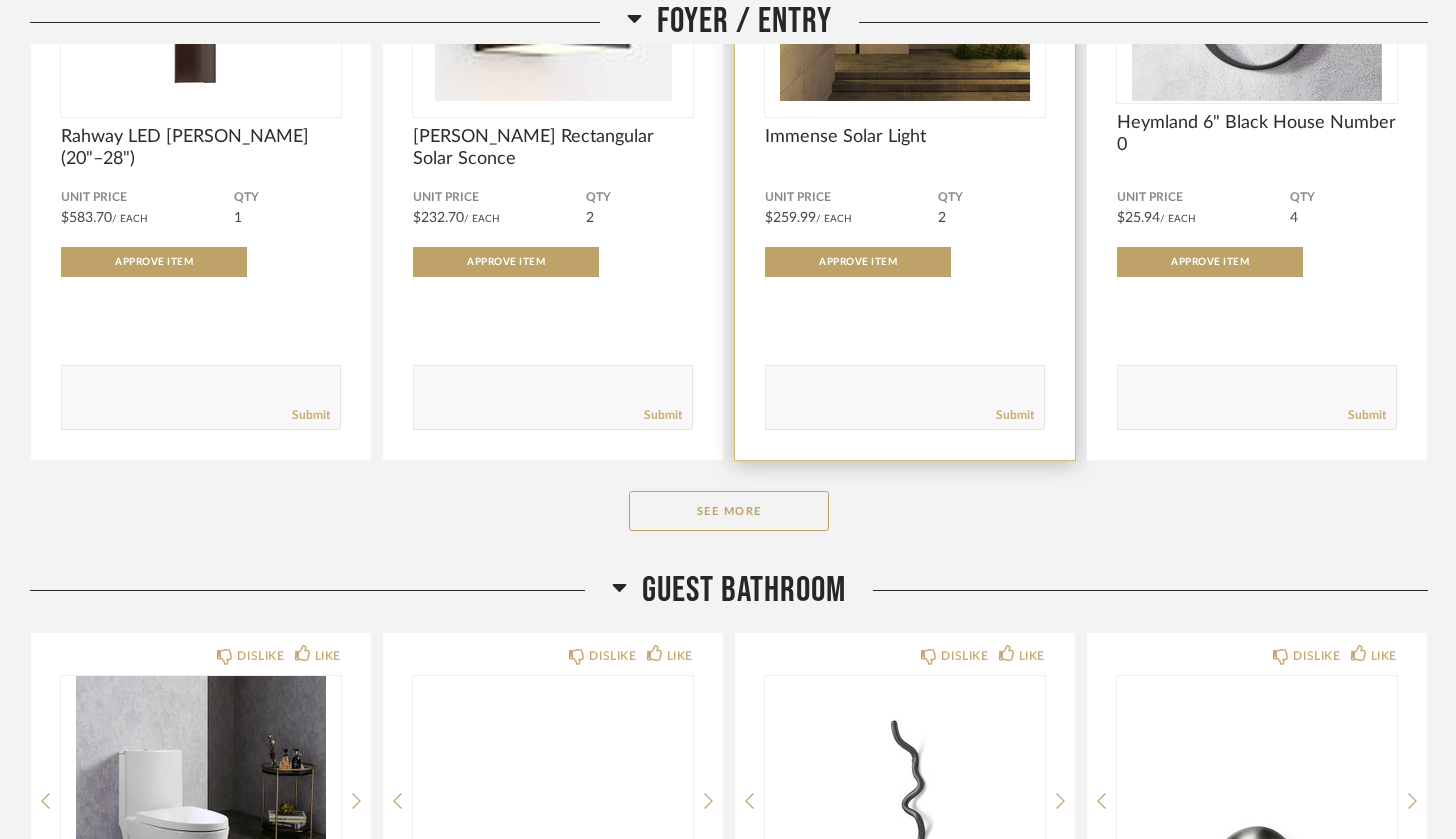 scroll, scrollTop: 3123, scrollLeft: 0, axis: vertical 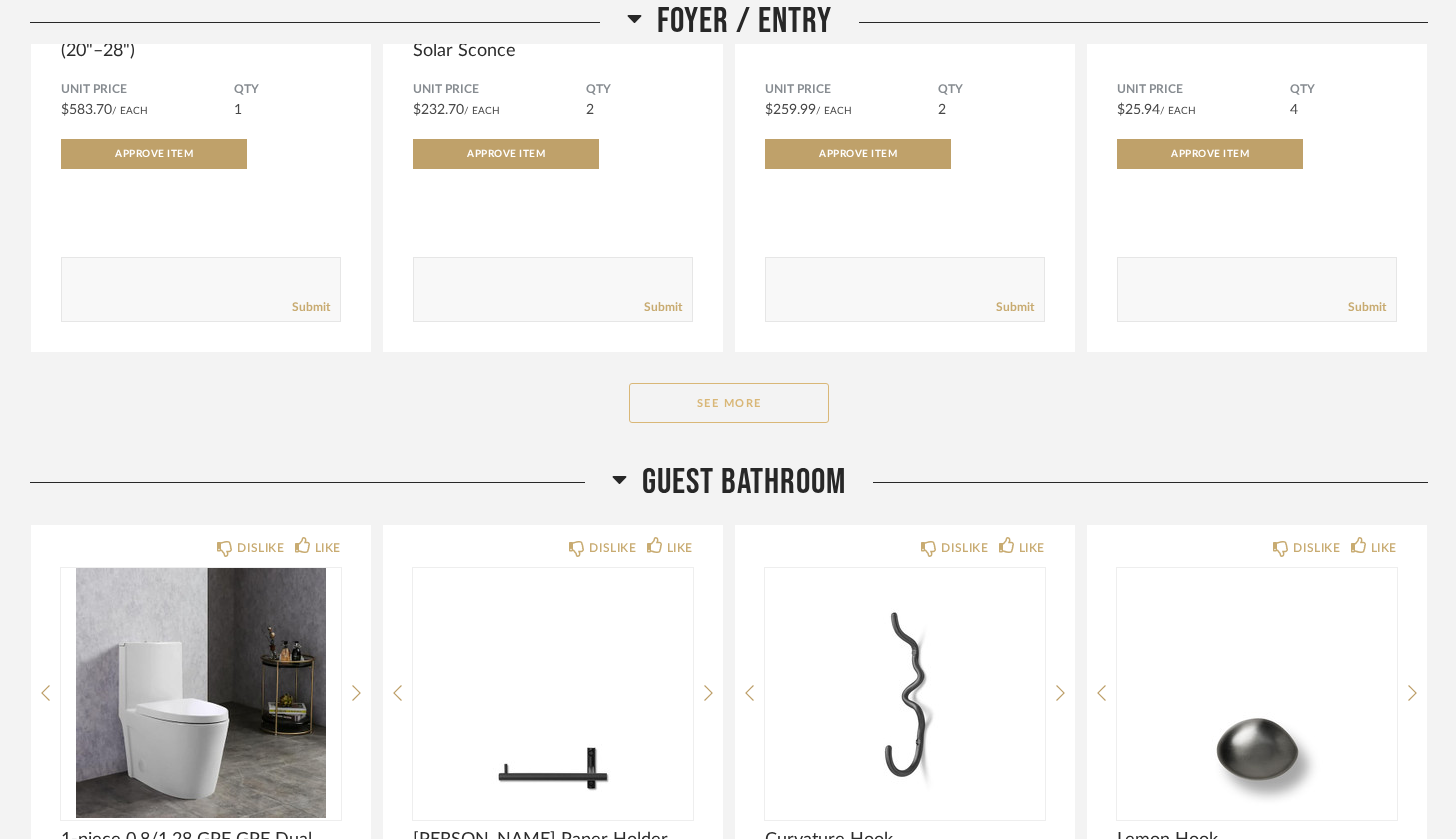 click on "See More" 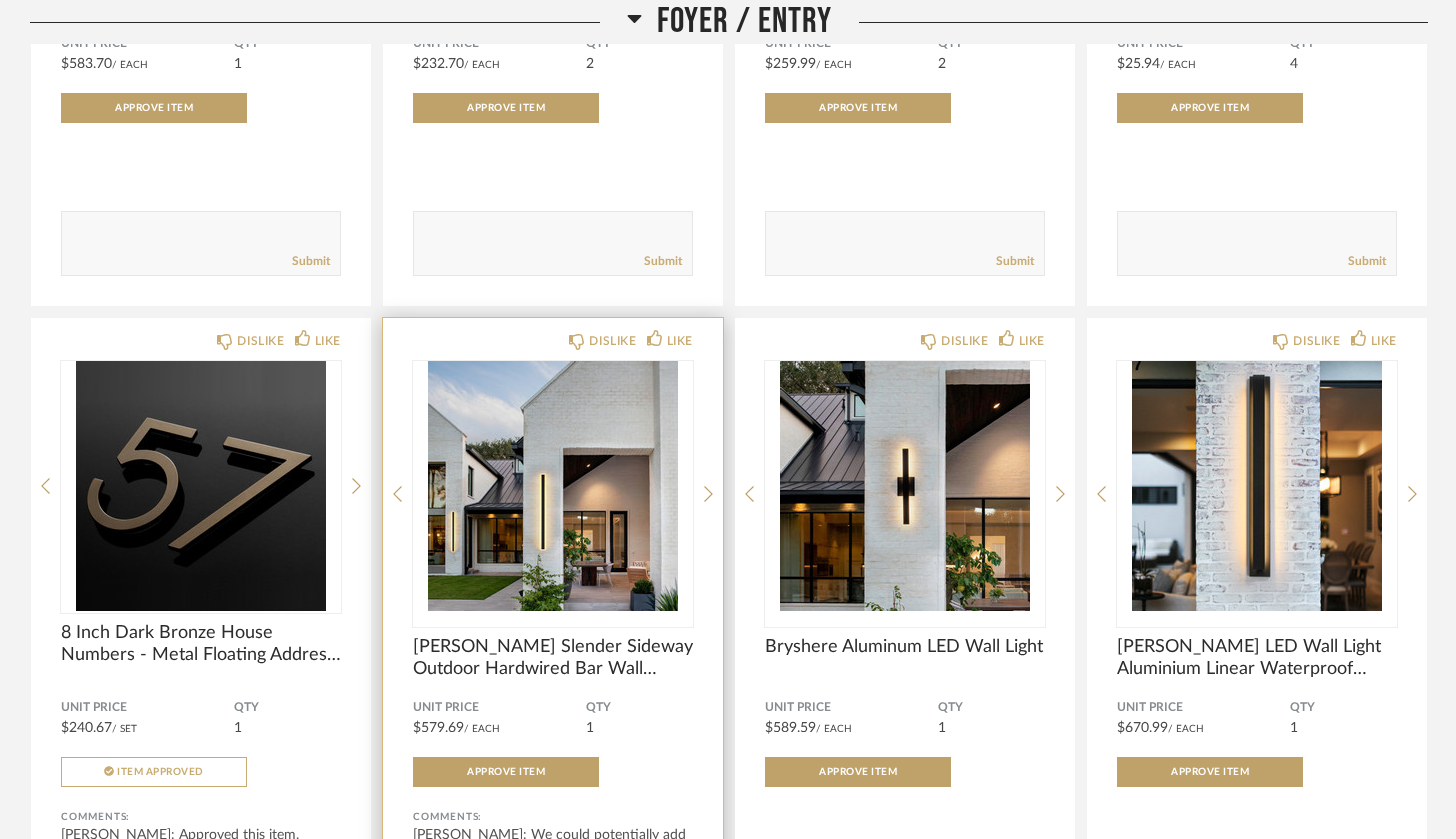 scroll, scrollTop: 3234, scrollLeft: 0, axis: vertical 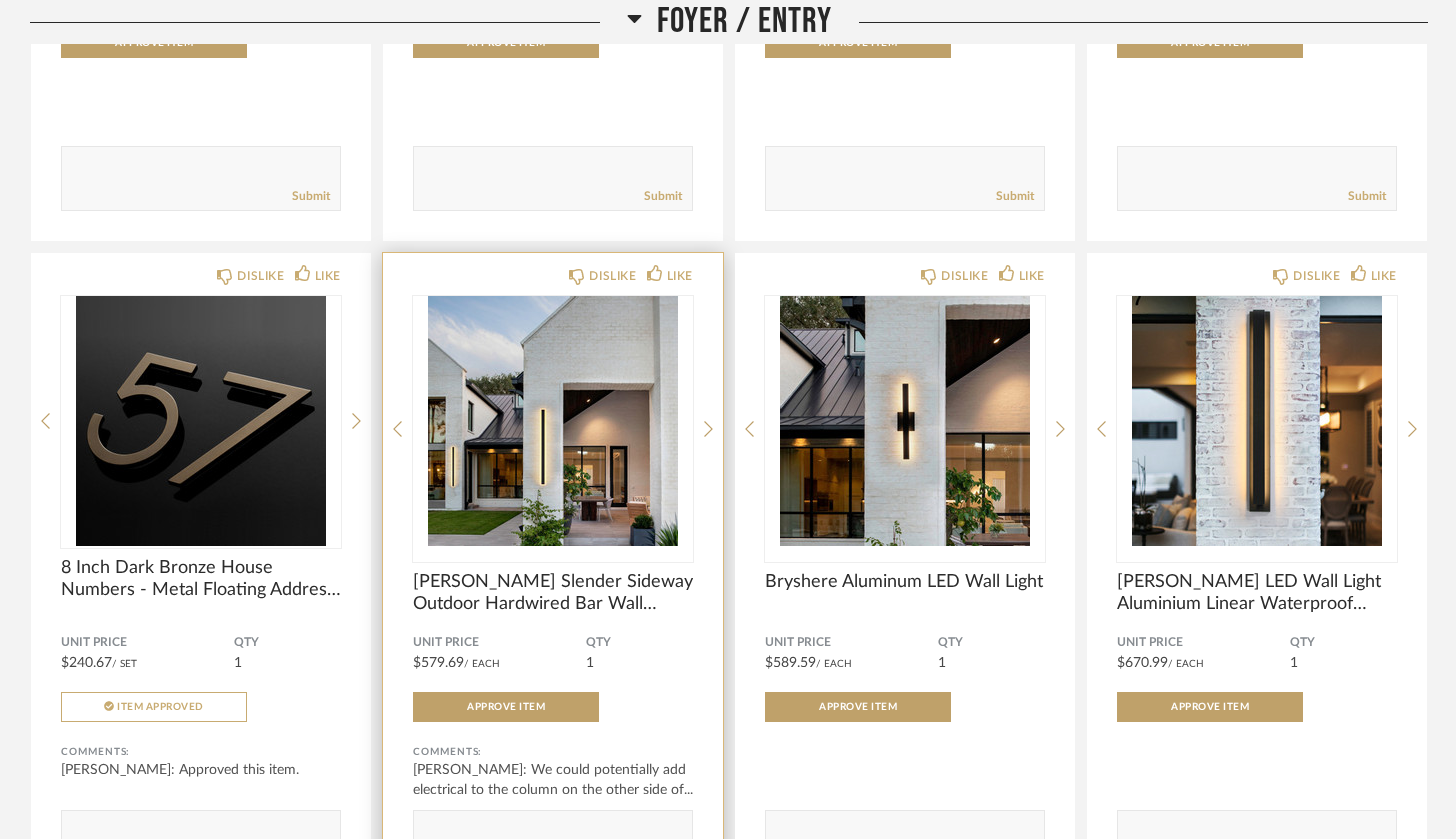 click at bounding box center [553, 421] 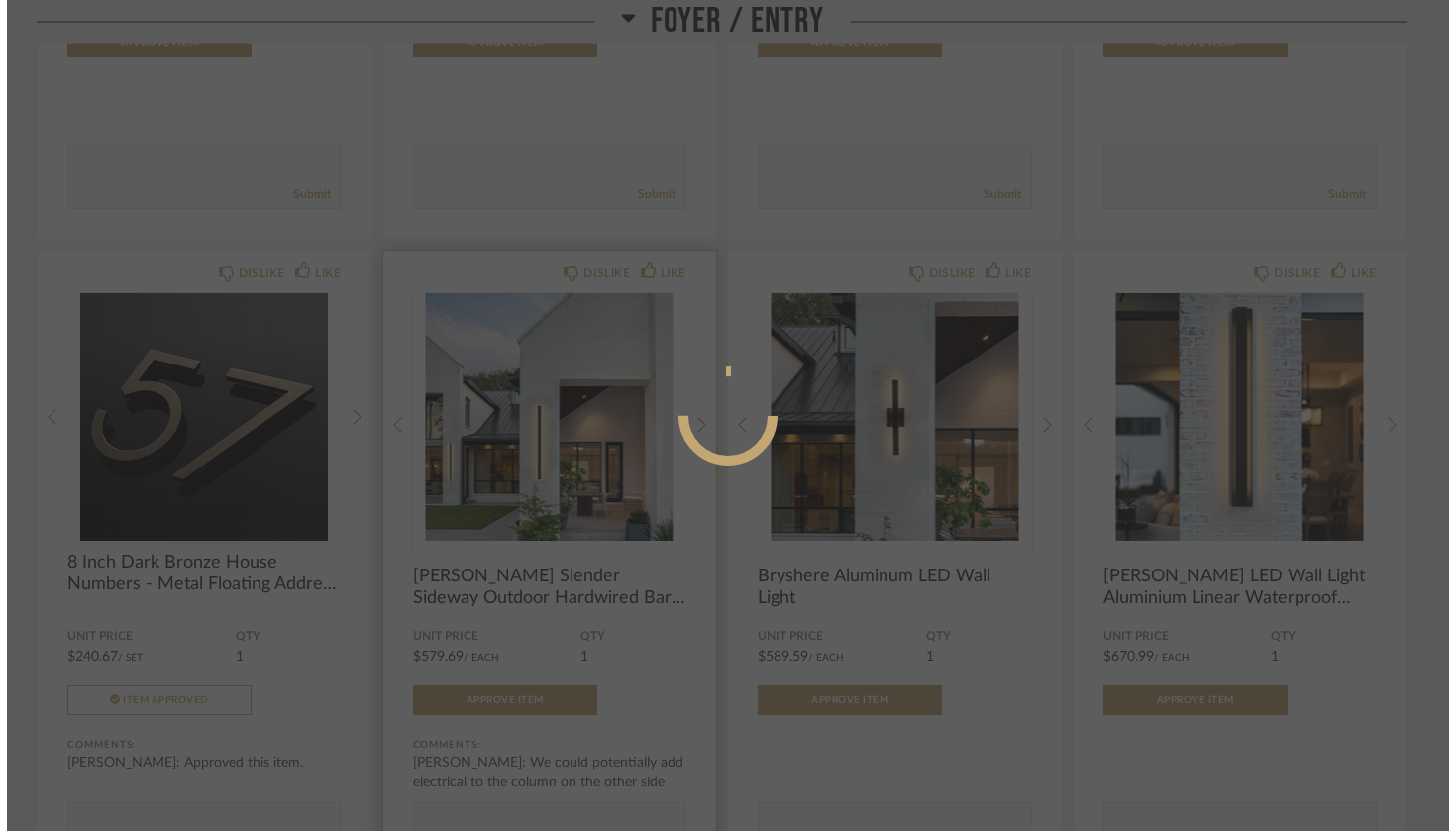 scroll, scrollTop: 0, scrollLeft: 0, axis: both 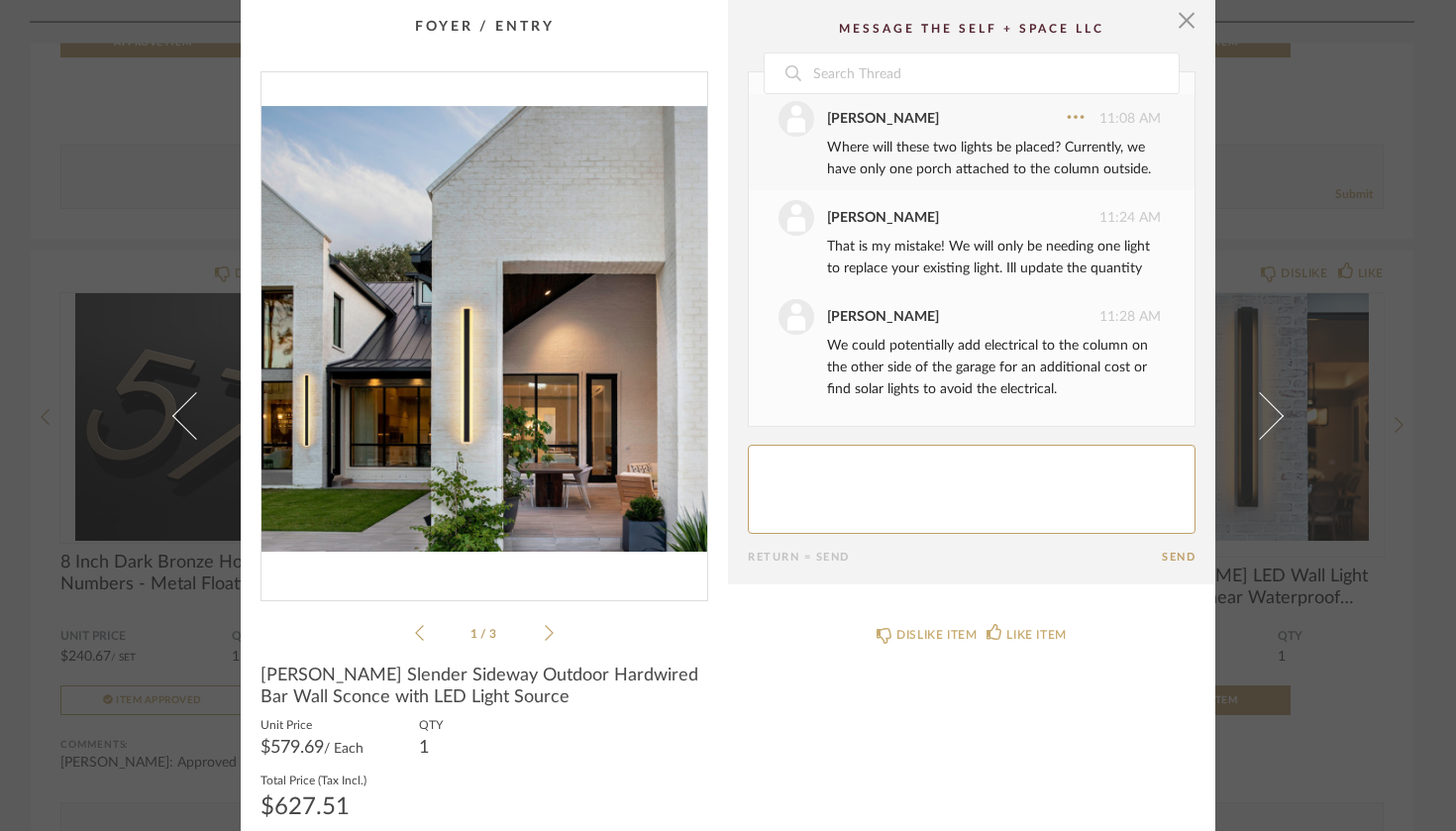 click 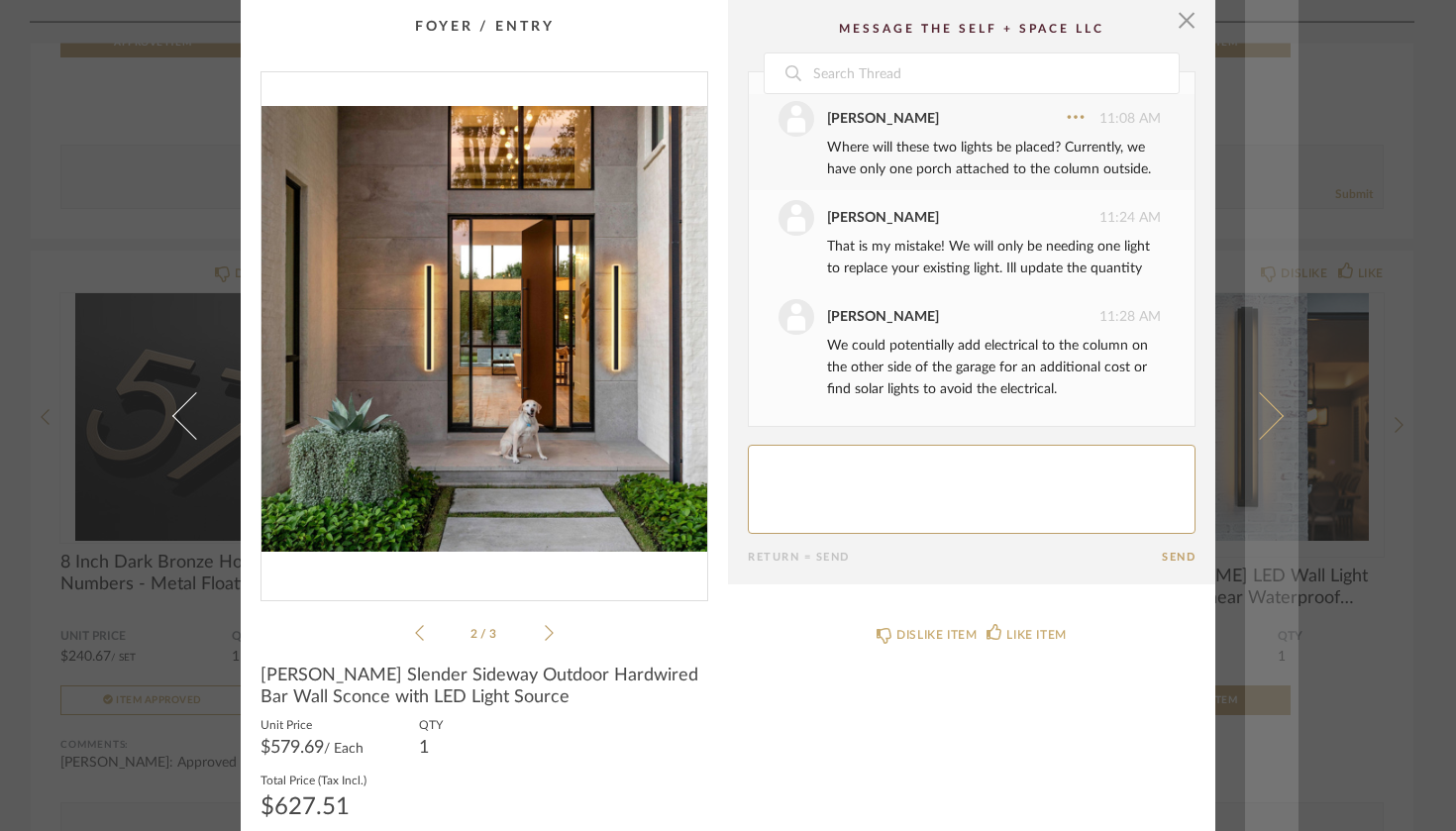 click at bounding box center [1272, 415] 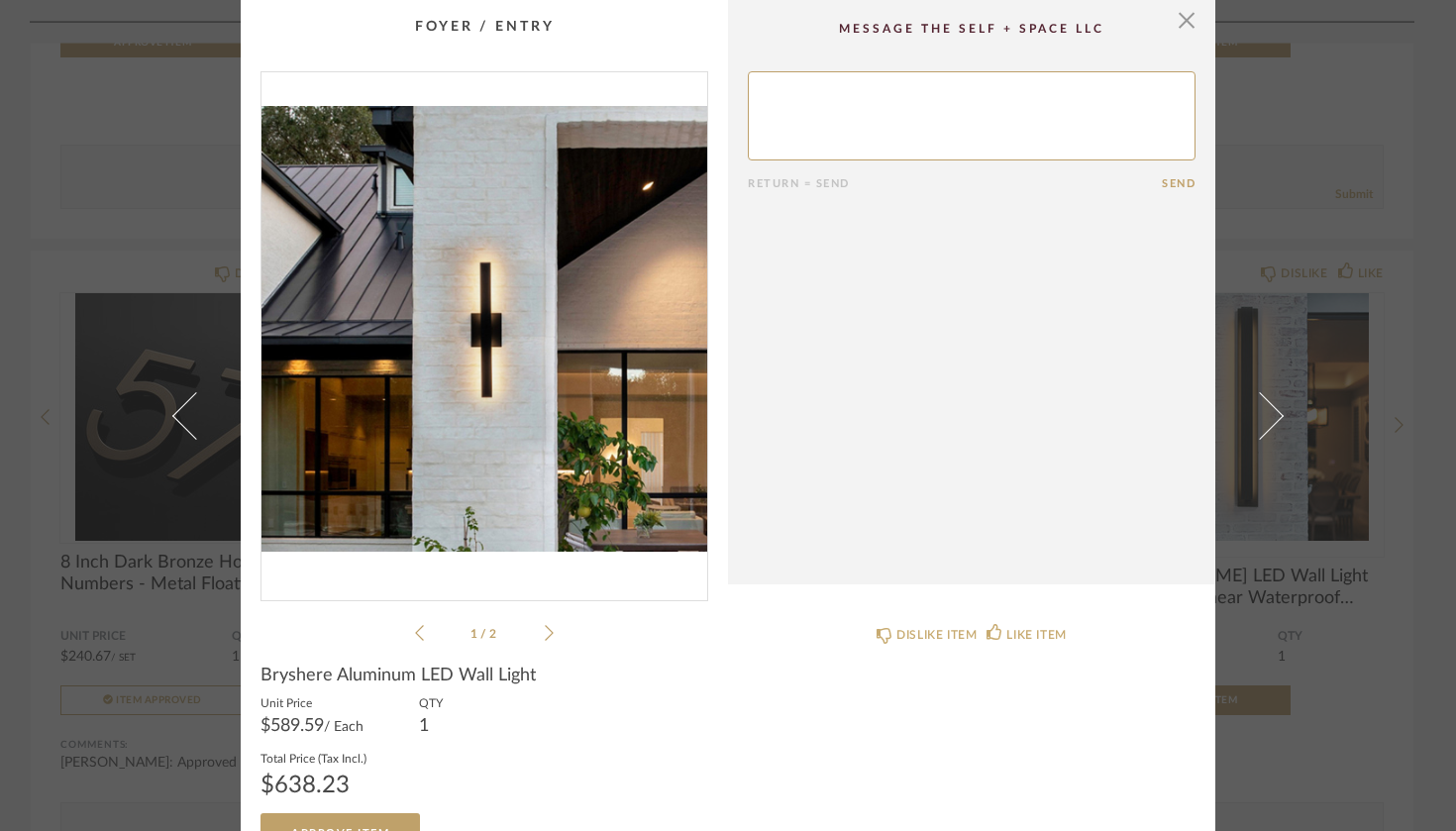 click 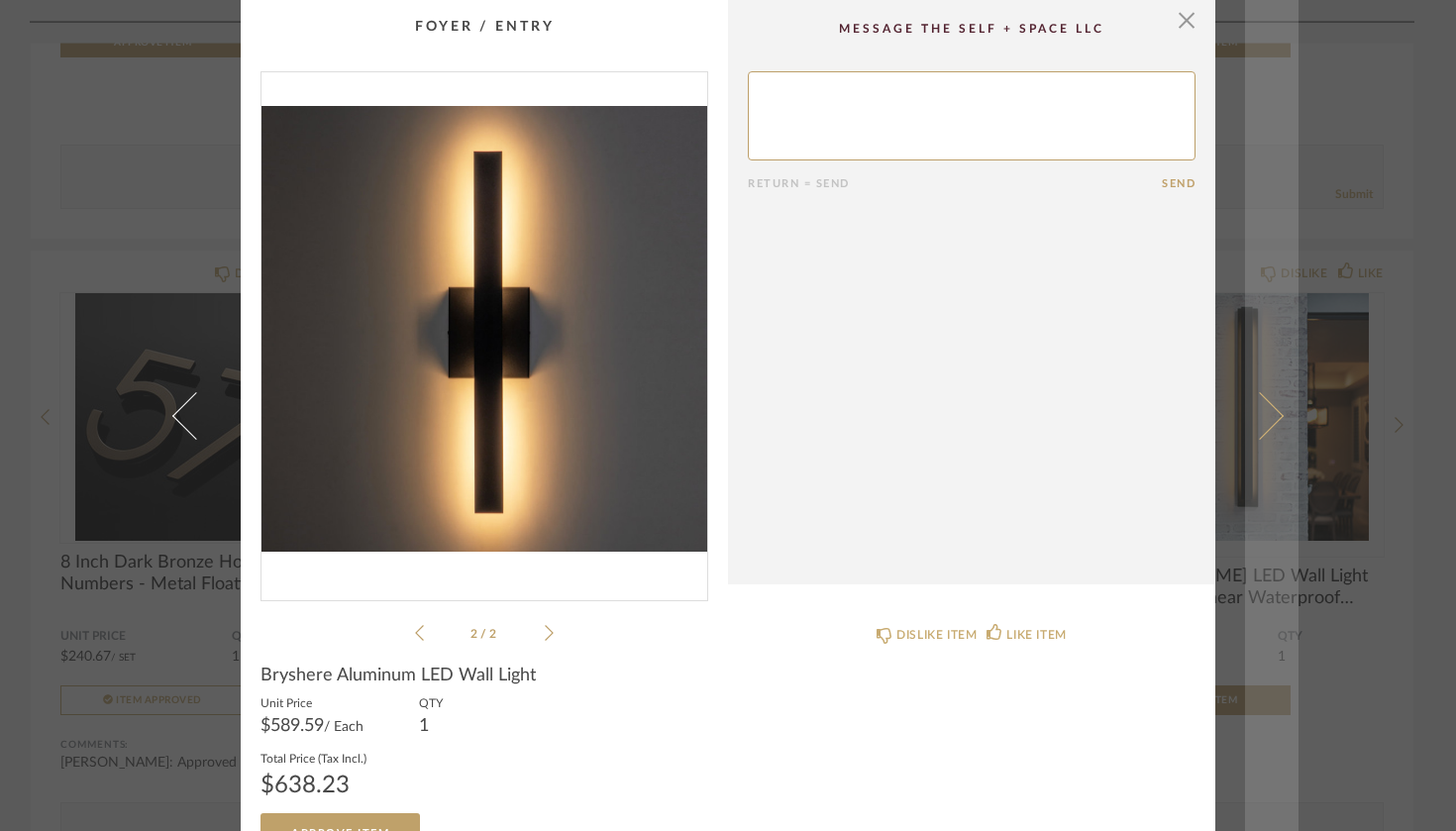 click at bounding box center [1260, 415] 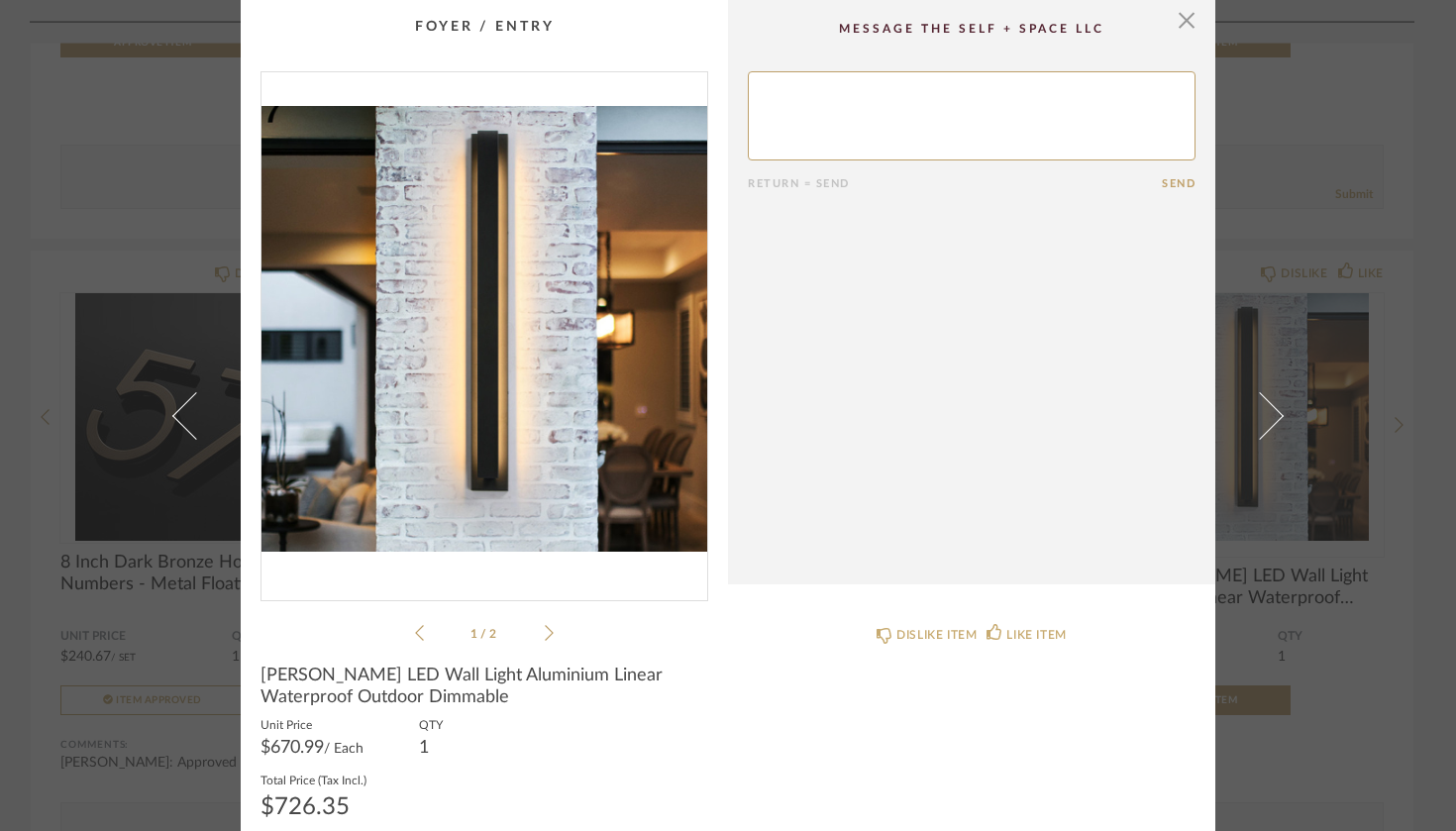 click at bounding box center [1260, 415] 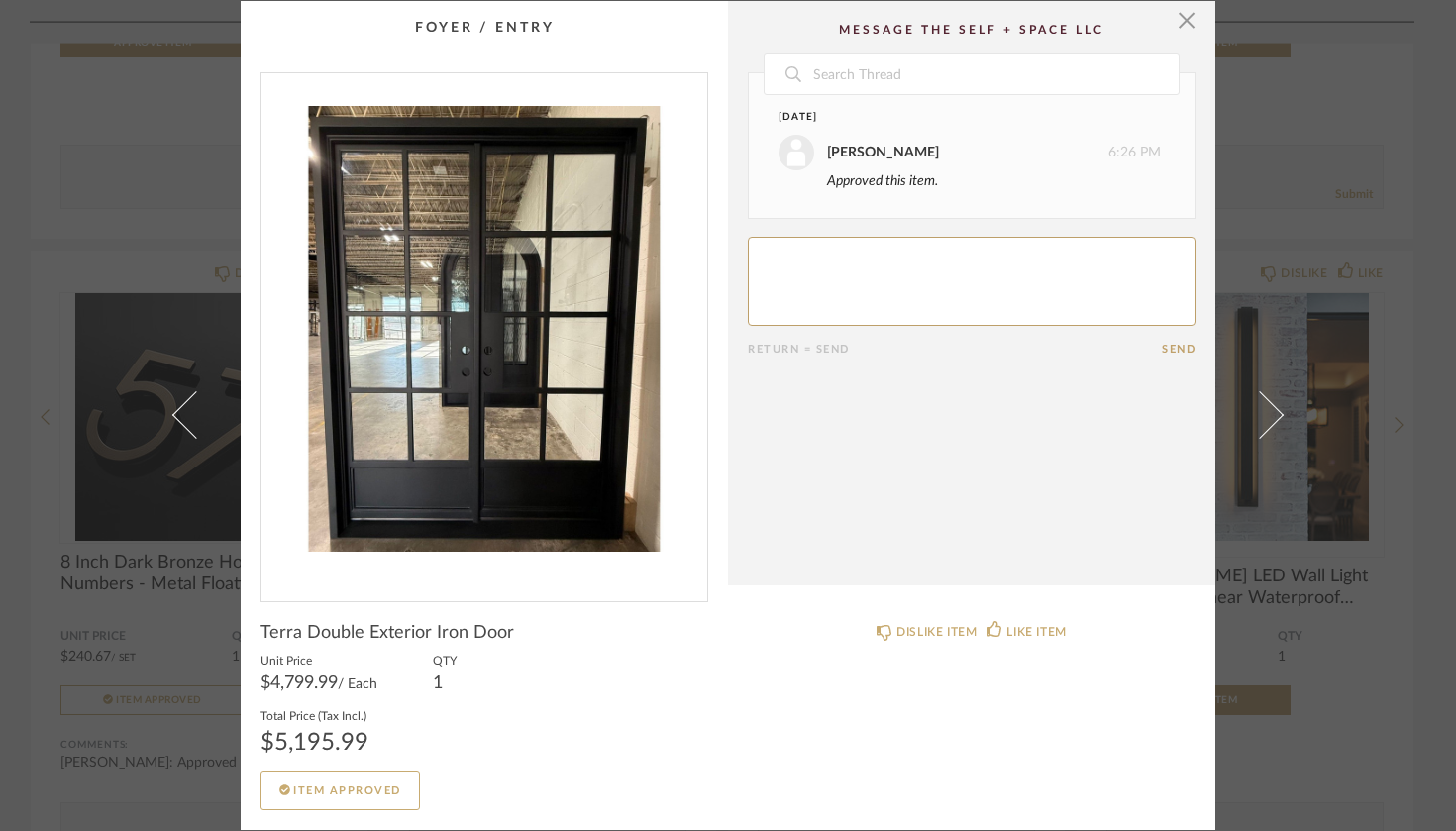 click at bounding box center (1260, 415) 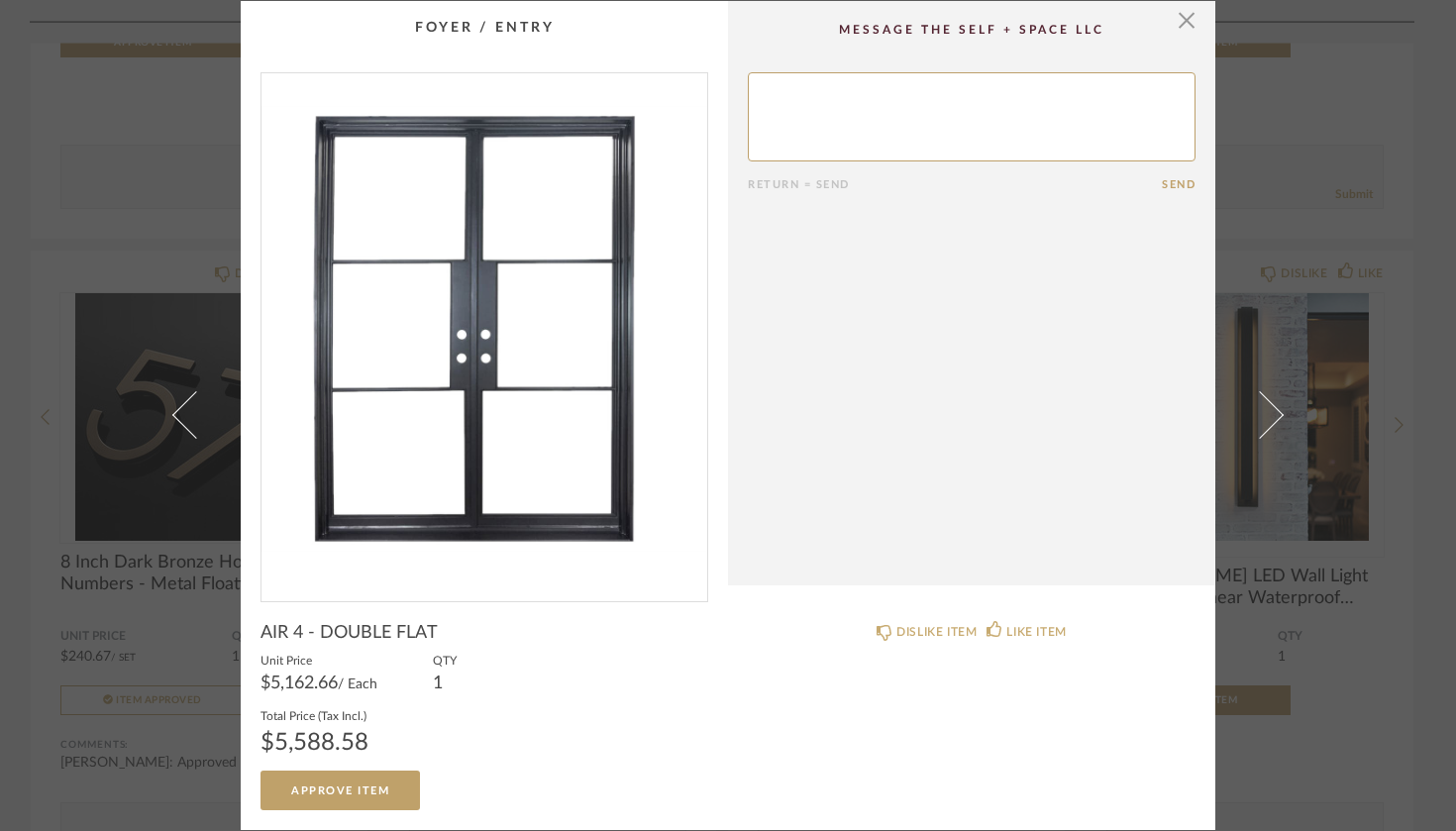 click on "×      Return = Send  Send  AIR 4 - DOUBLE FLAT  Unit Price  $5,162.66  / Each  QTY  1  Total Price (Tax Incl.)   $5,588.58  Approve Item DISLIKE ITEM LIKE ITEM" at bounding box center [728, 415] 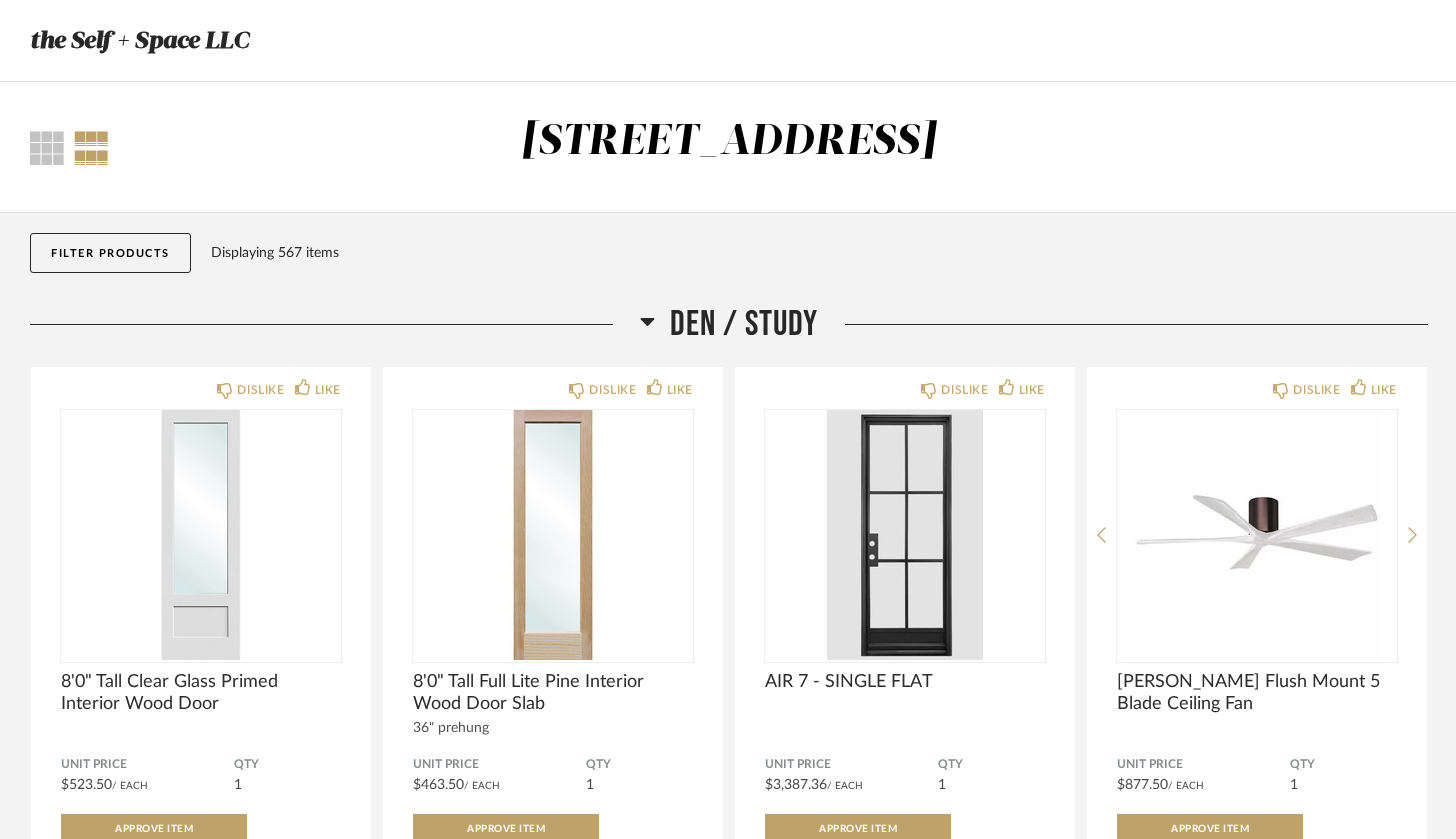 scroll, scrollTop: 0, scrollLeft: 0, axis: both 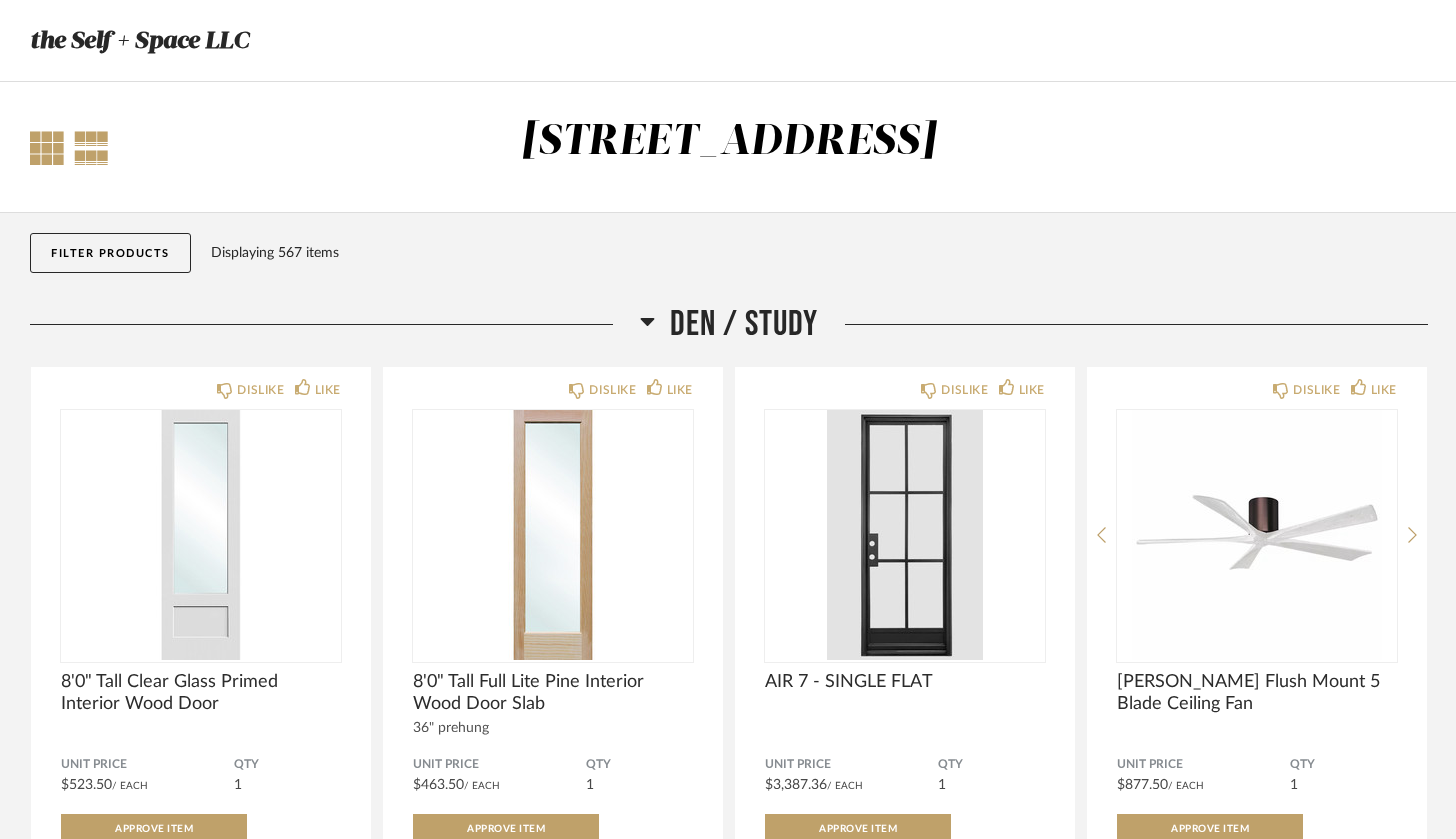 click 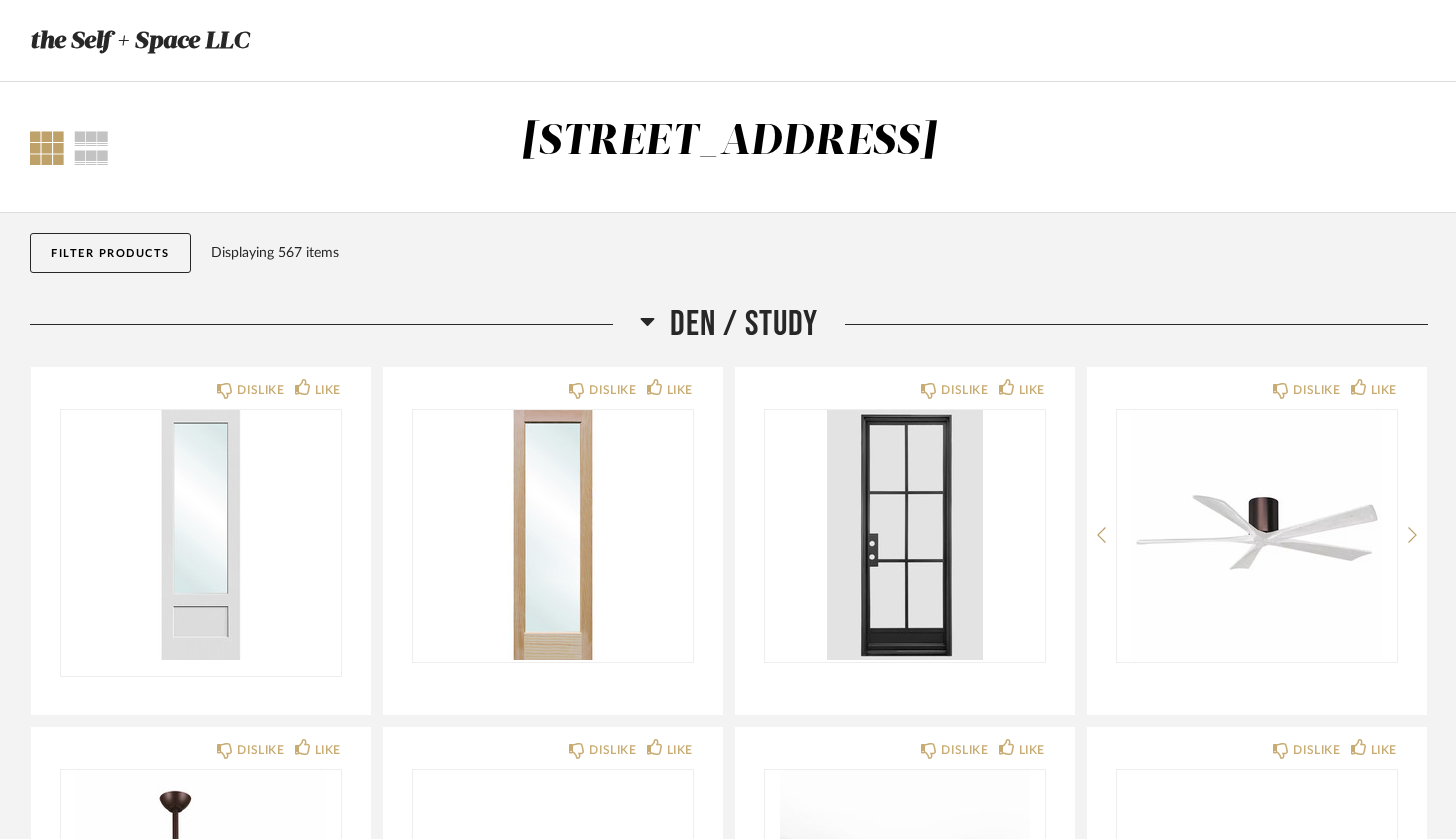 click 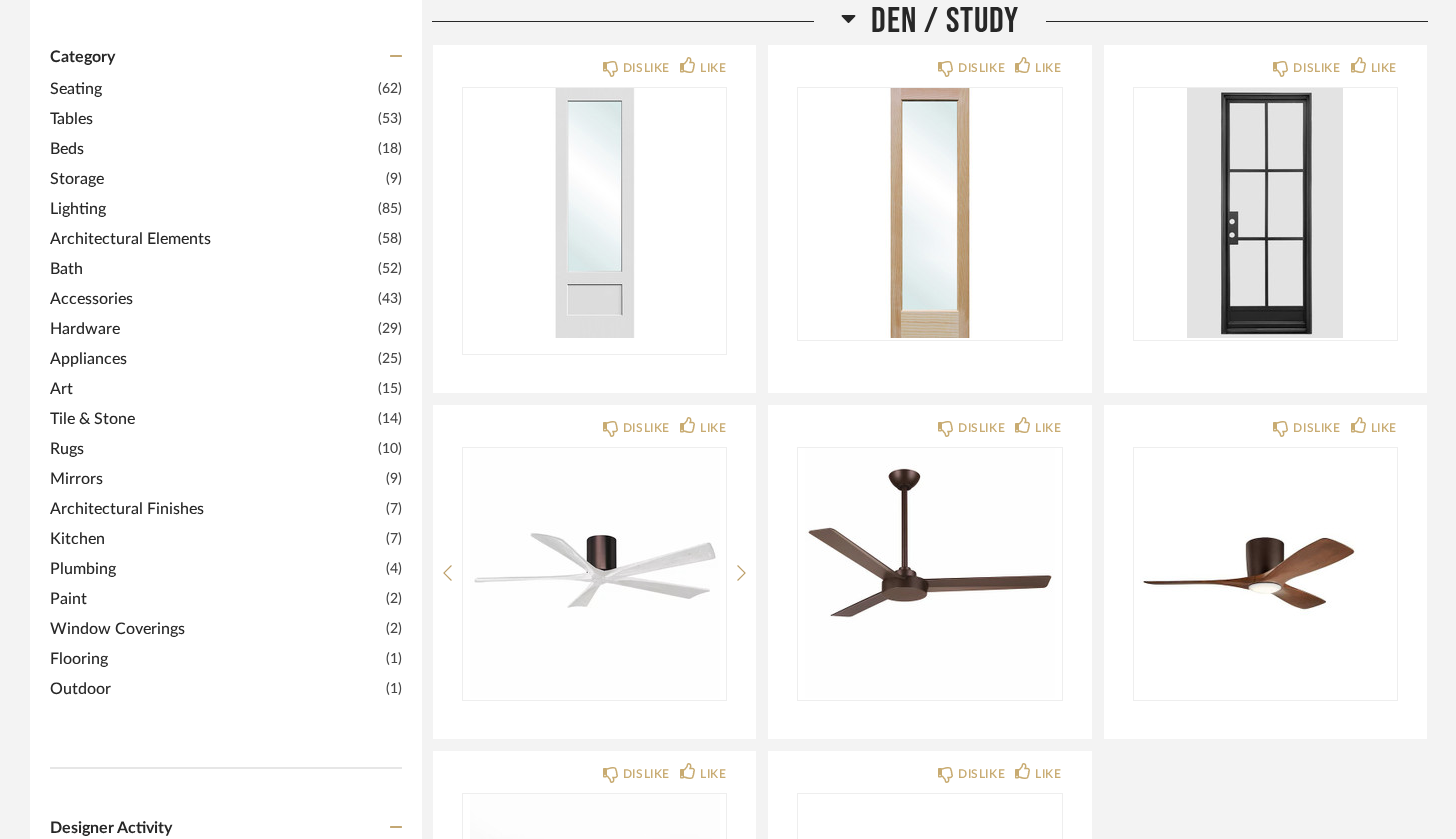 scroll, scrollTop: 373, scrollLeft: 0, axis: vertical 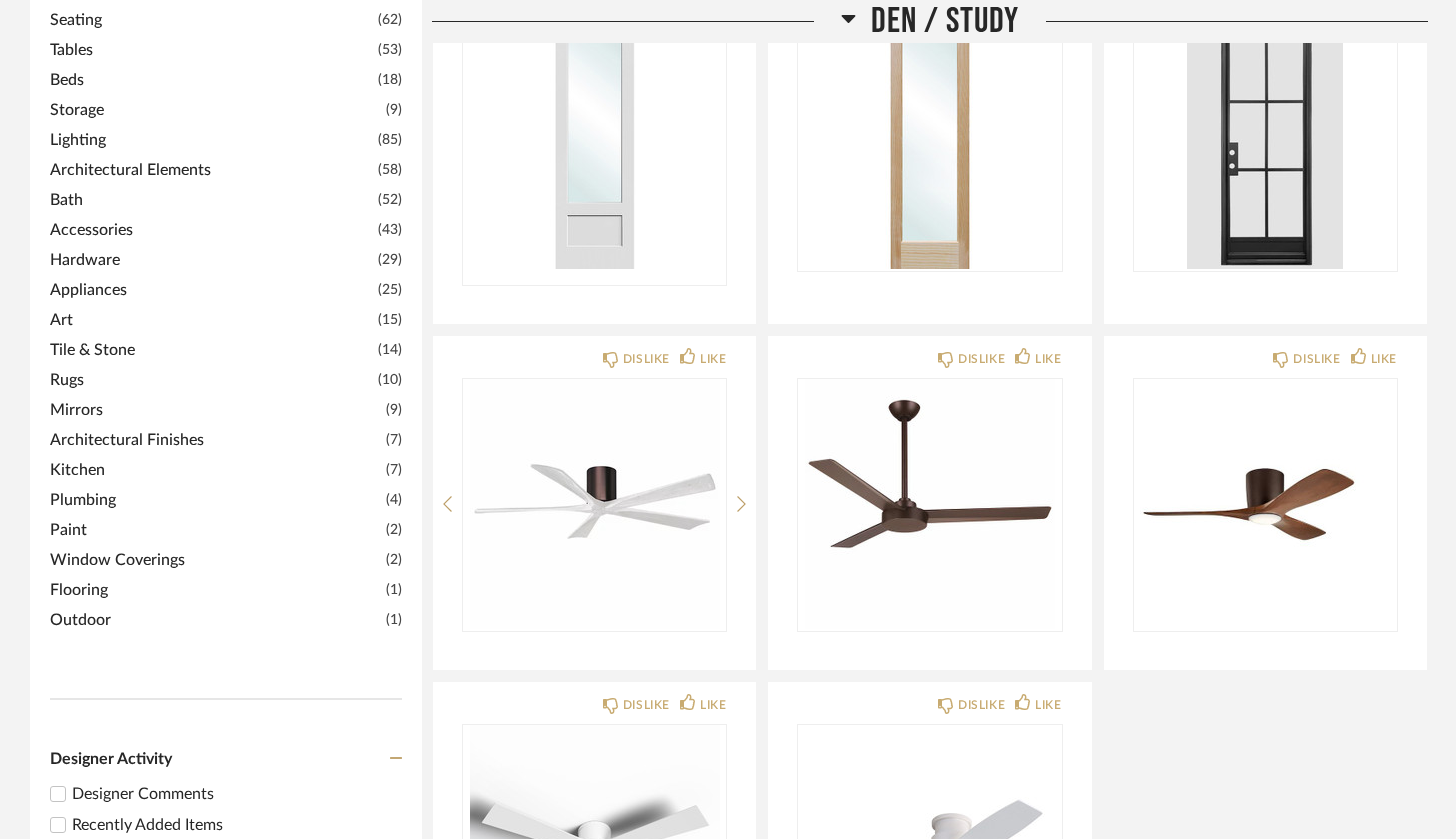 click on "Hardware" 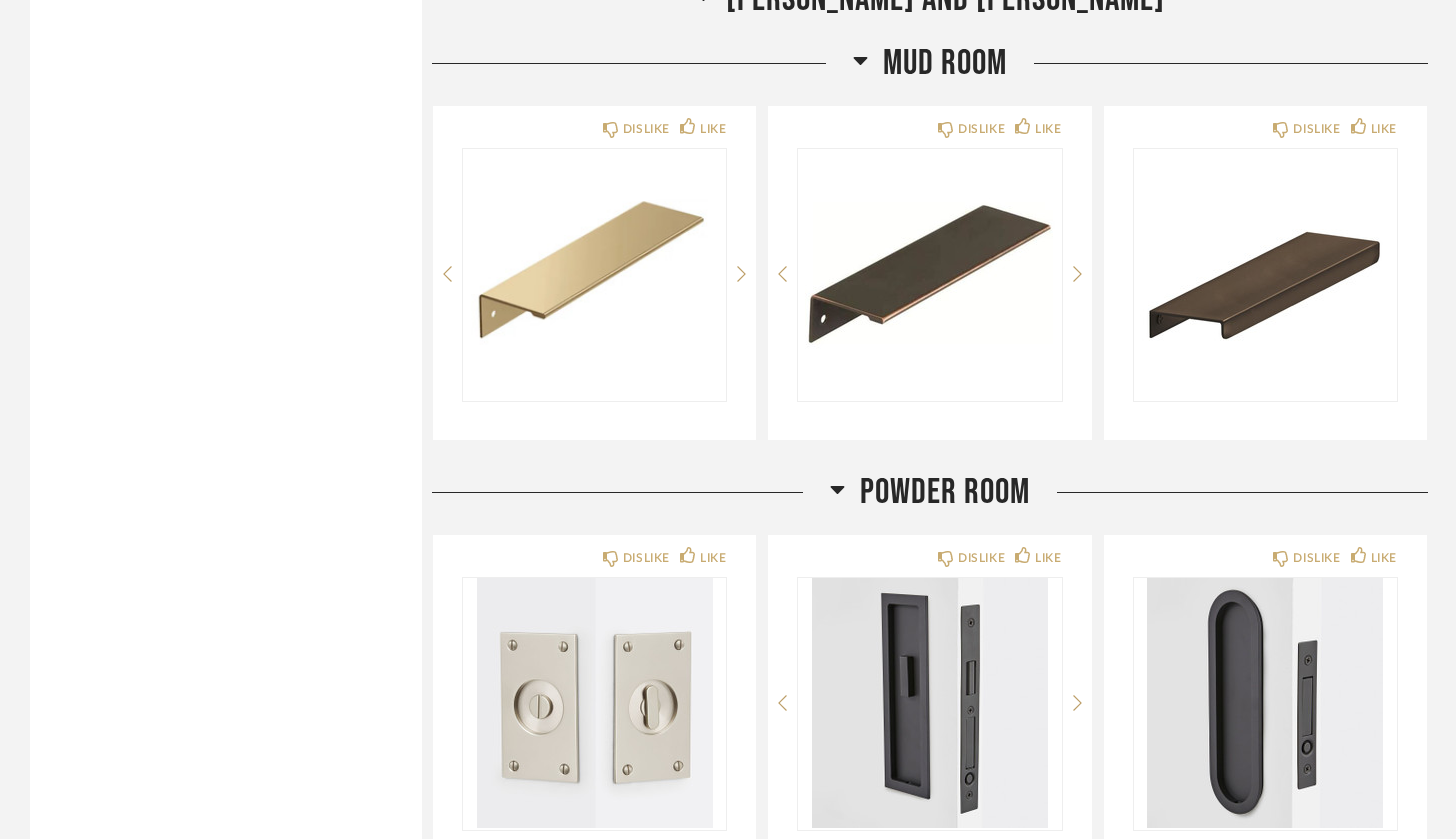 scroll, scrollTop: 3671, scrollLeft: 0, axis: vertical 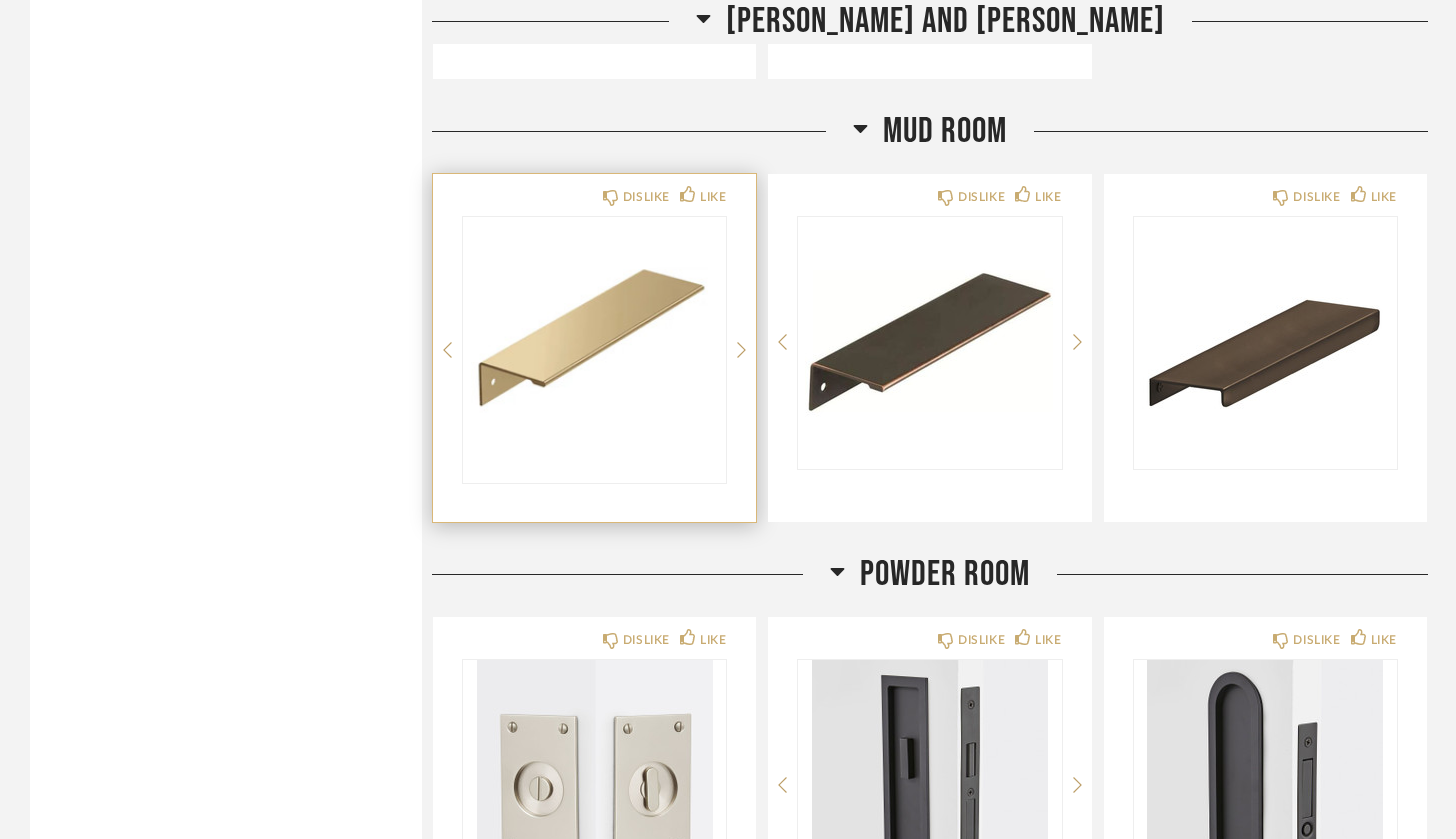 click at bounding box center (594, 342) 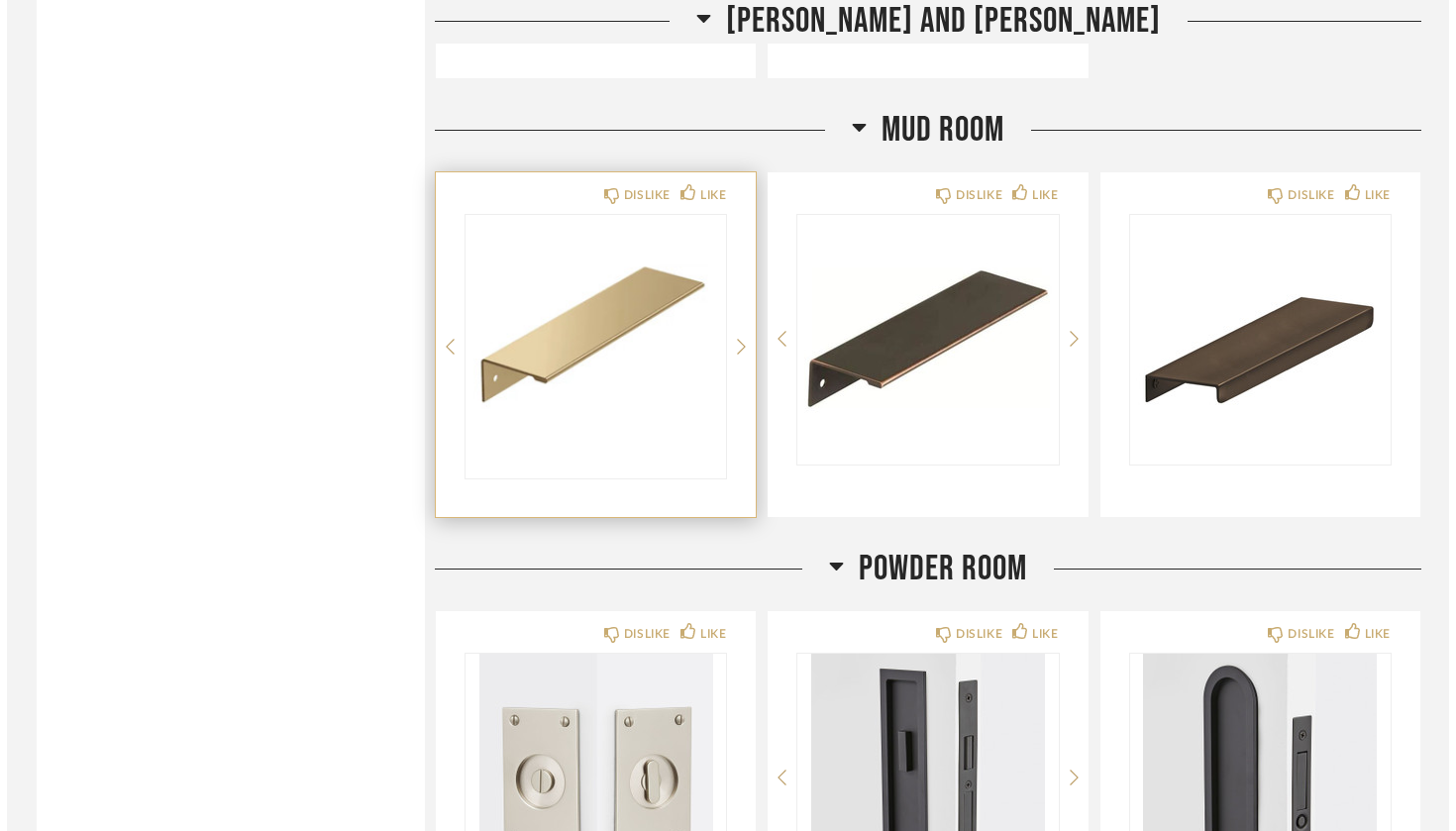 scroll, scrollTop: 0, scrollLeft: 0, axis: both 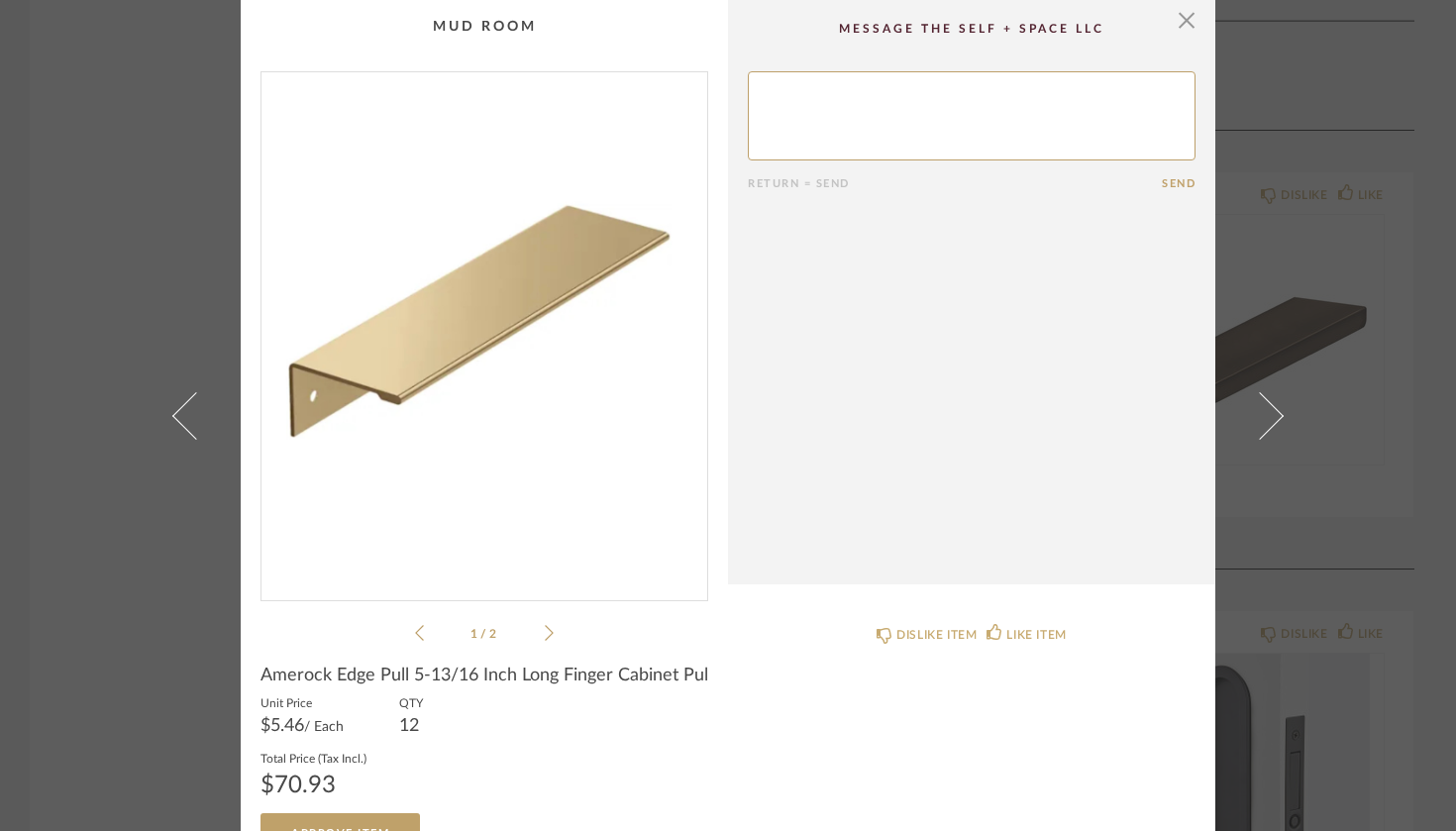 click 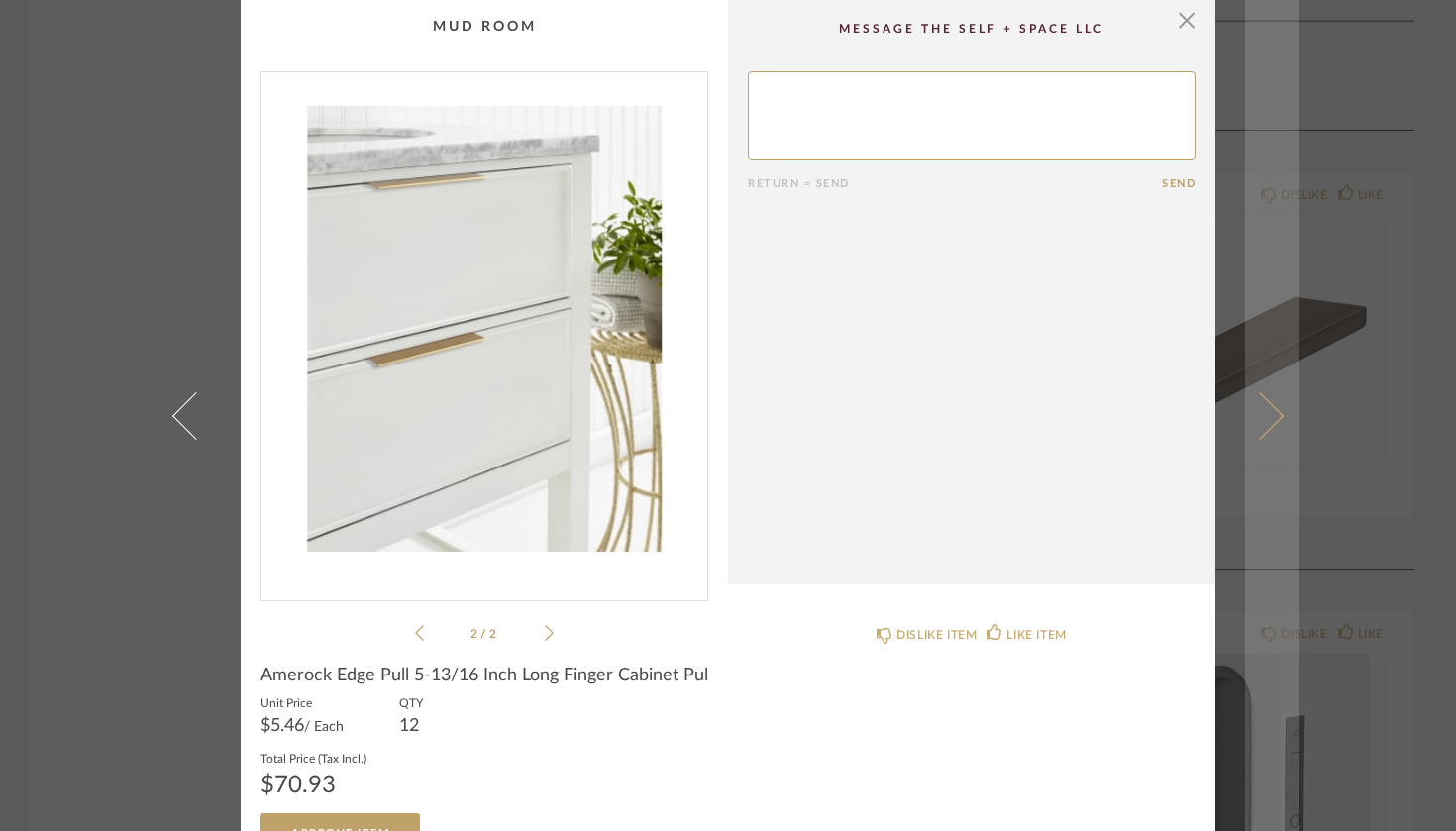 click at bounding box center (1260, 415) 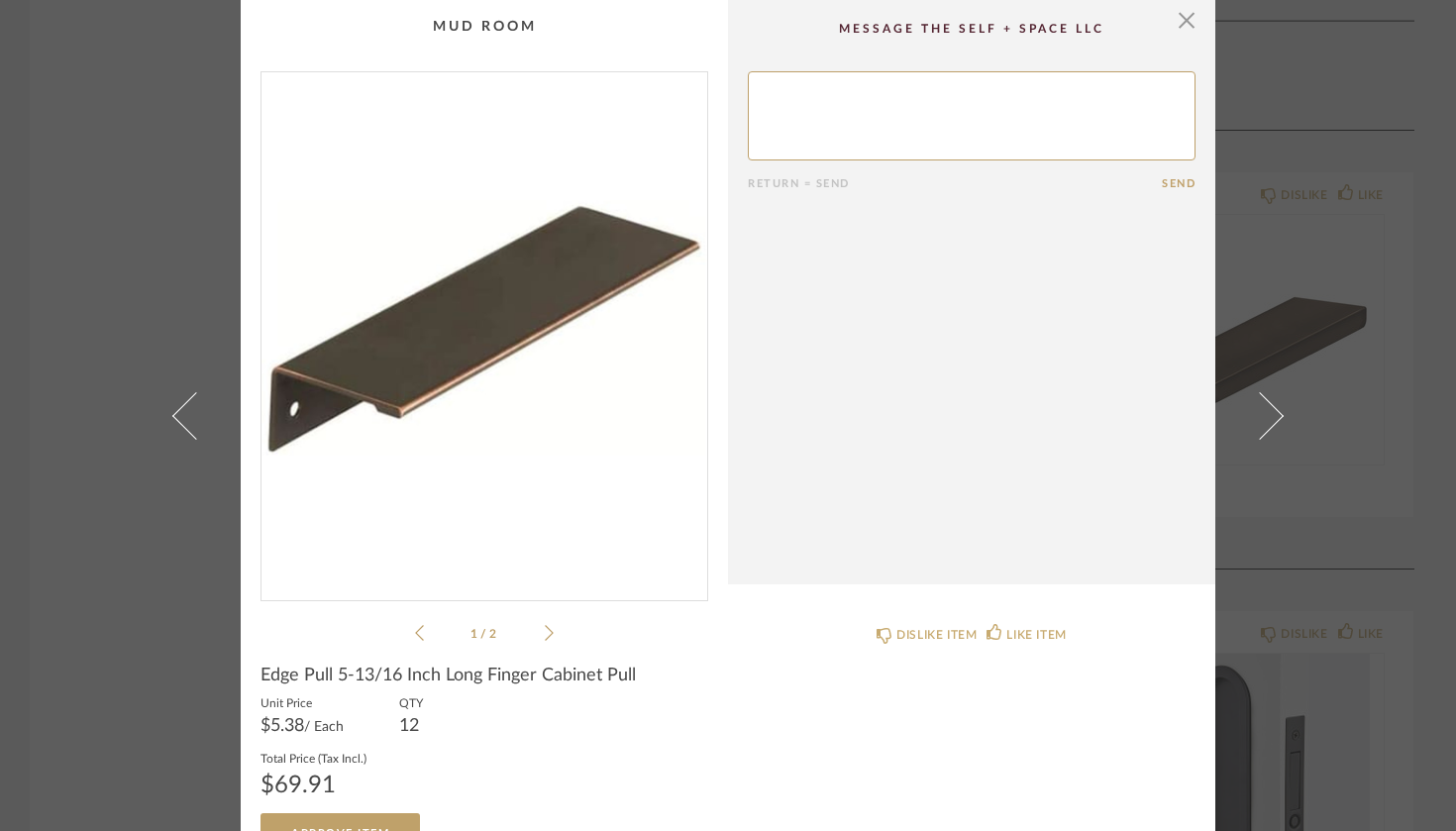 click 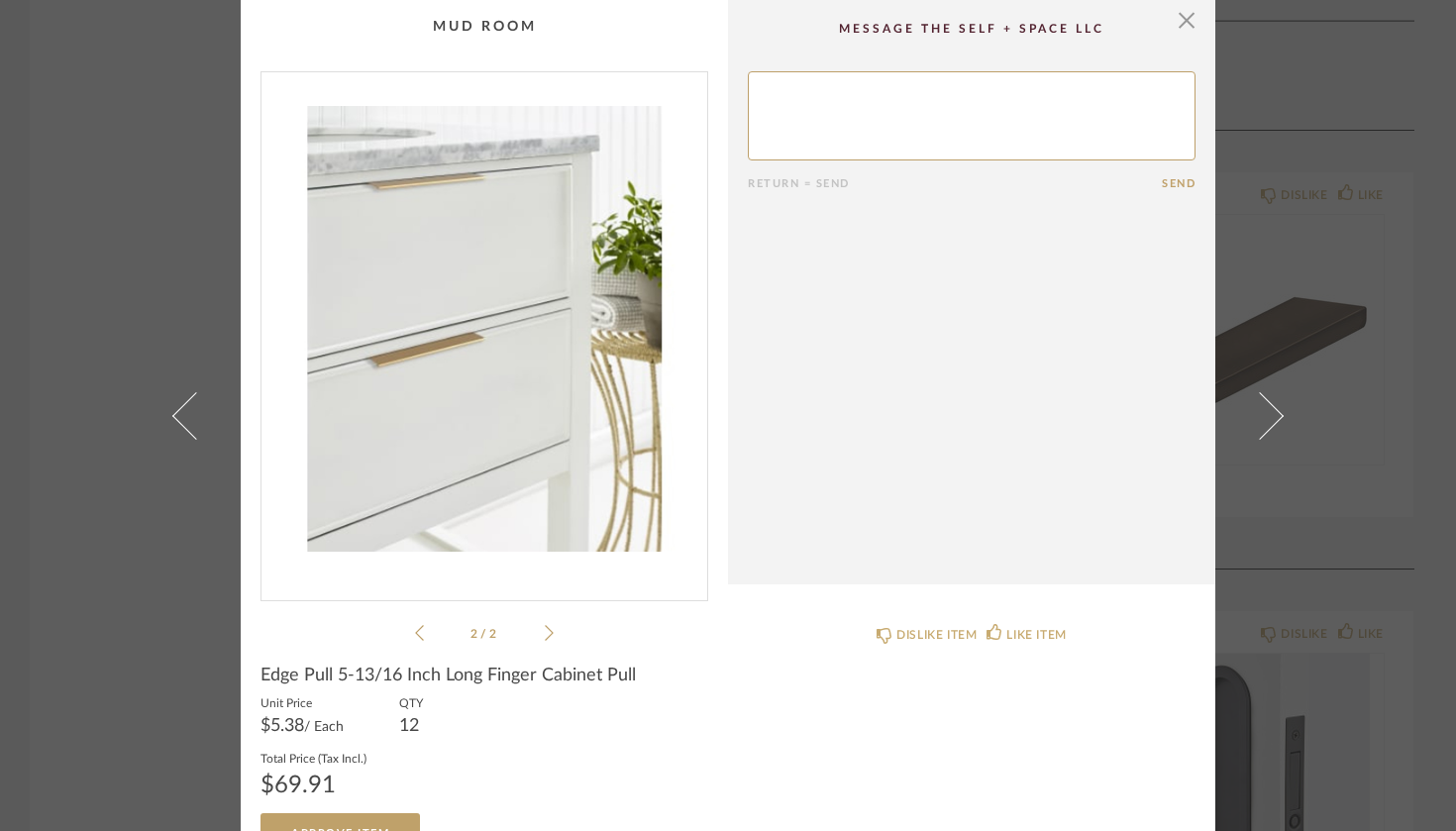 click 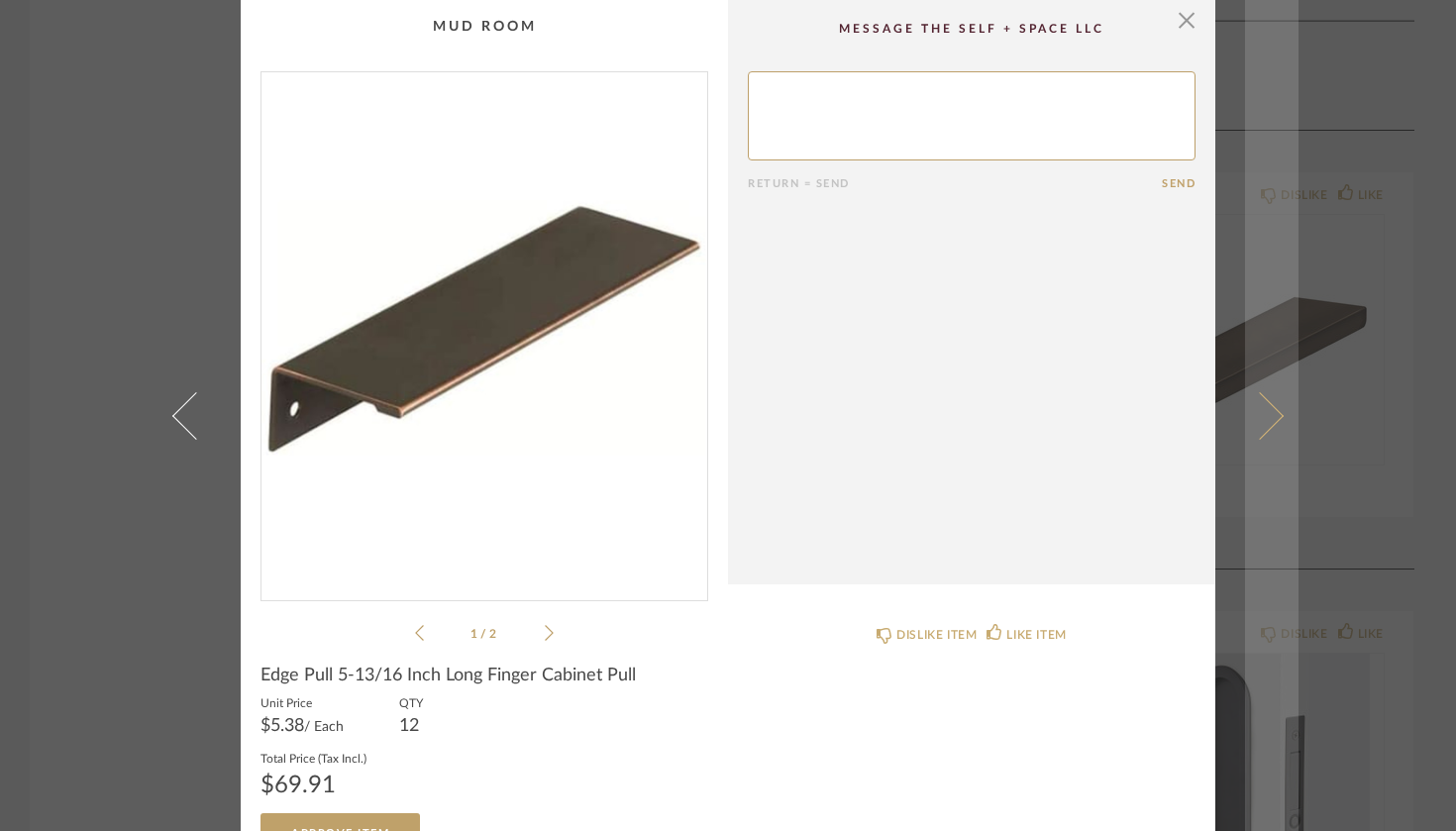 click at bounding box center (1260, 415) 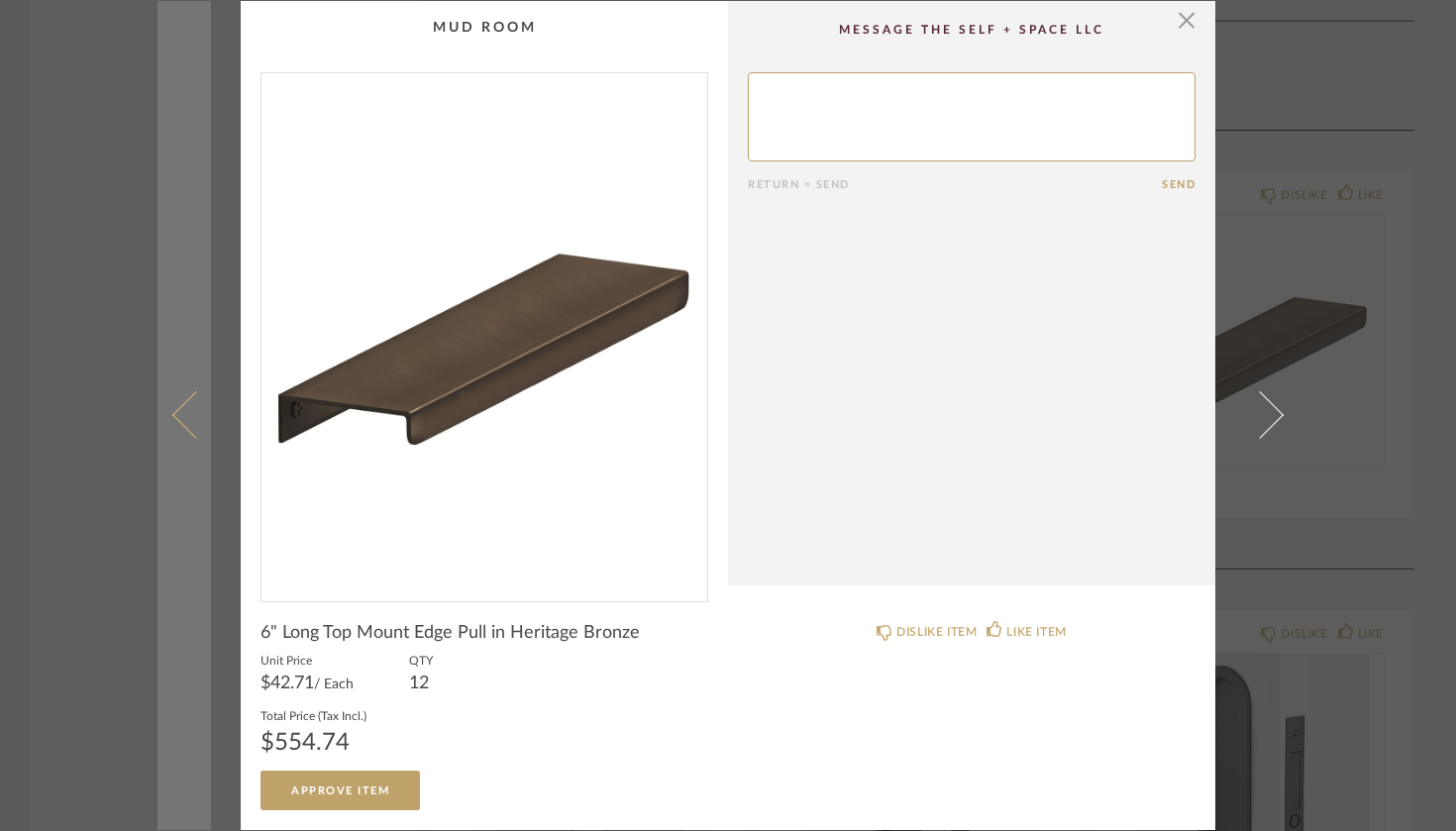 click at bounding box center [196, 415] 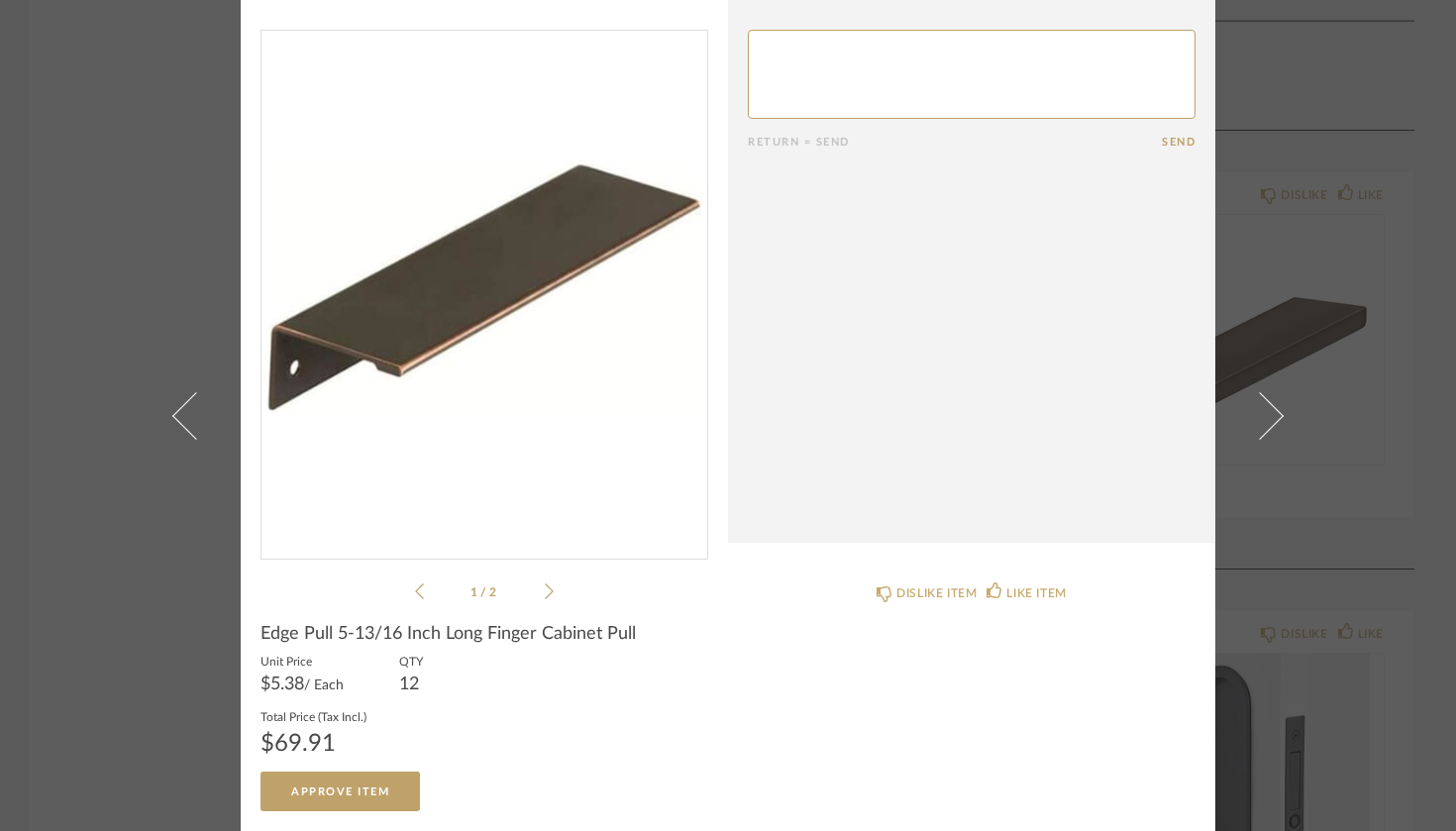scroll, scrollTop: 42, scrollLeft: 0, axis: vertical 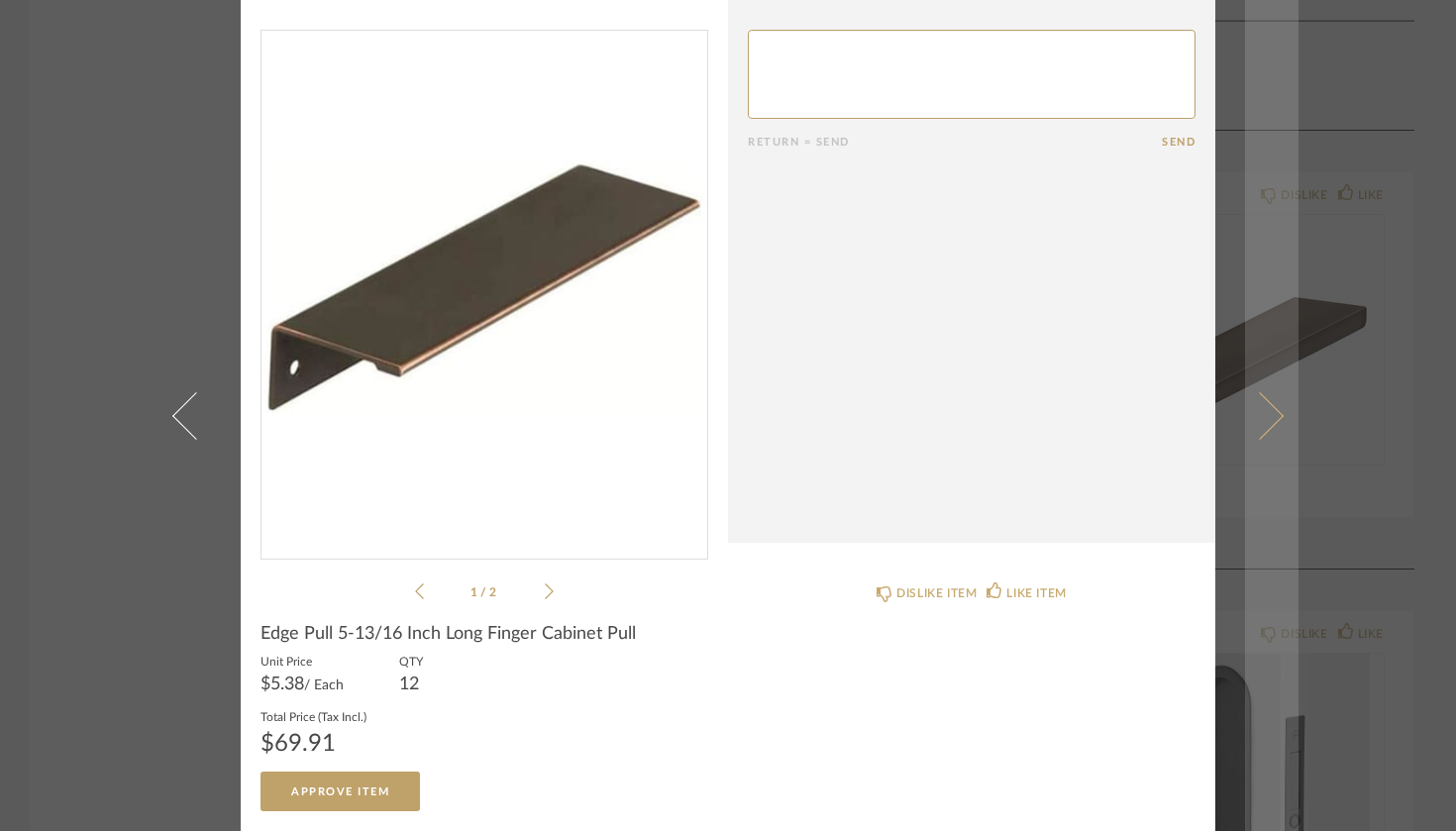 click at bounding box center (1260, 415) 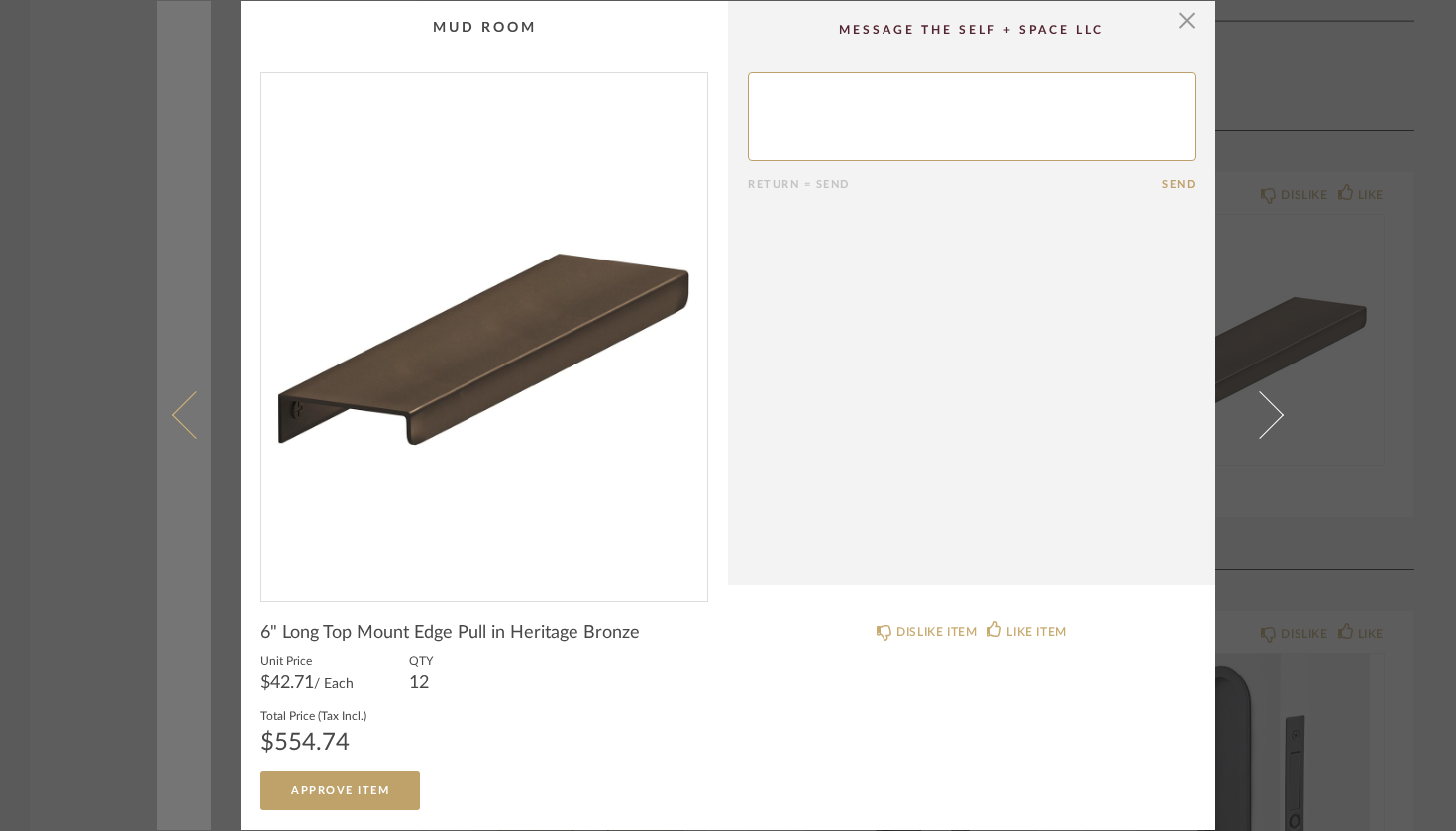 click at bounding box center (196, 415) 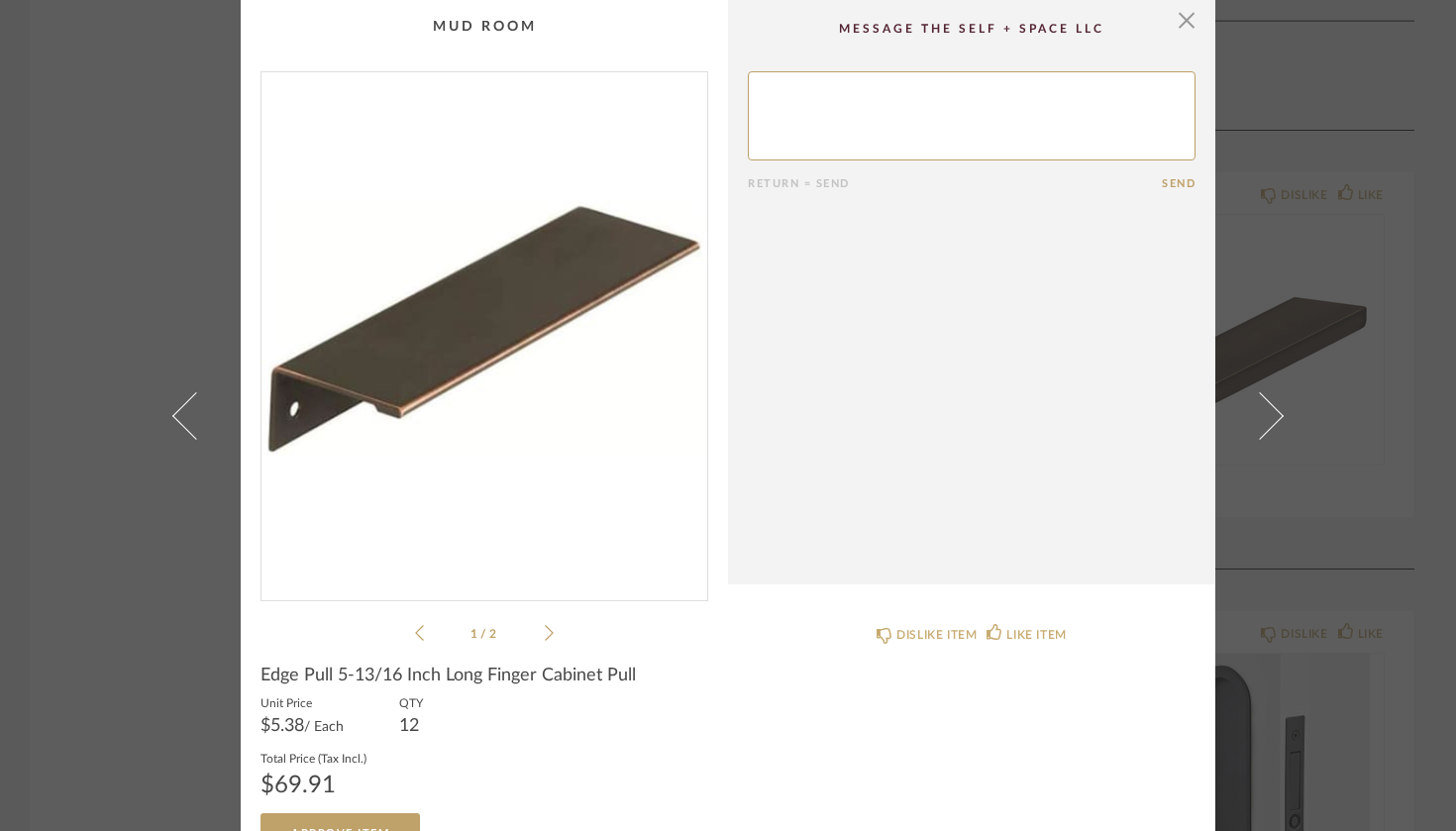 click 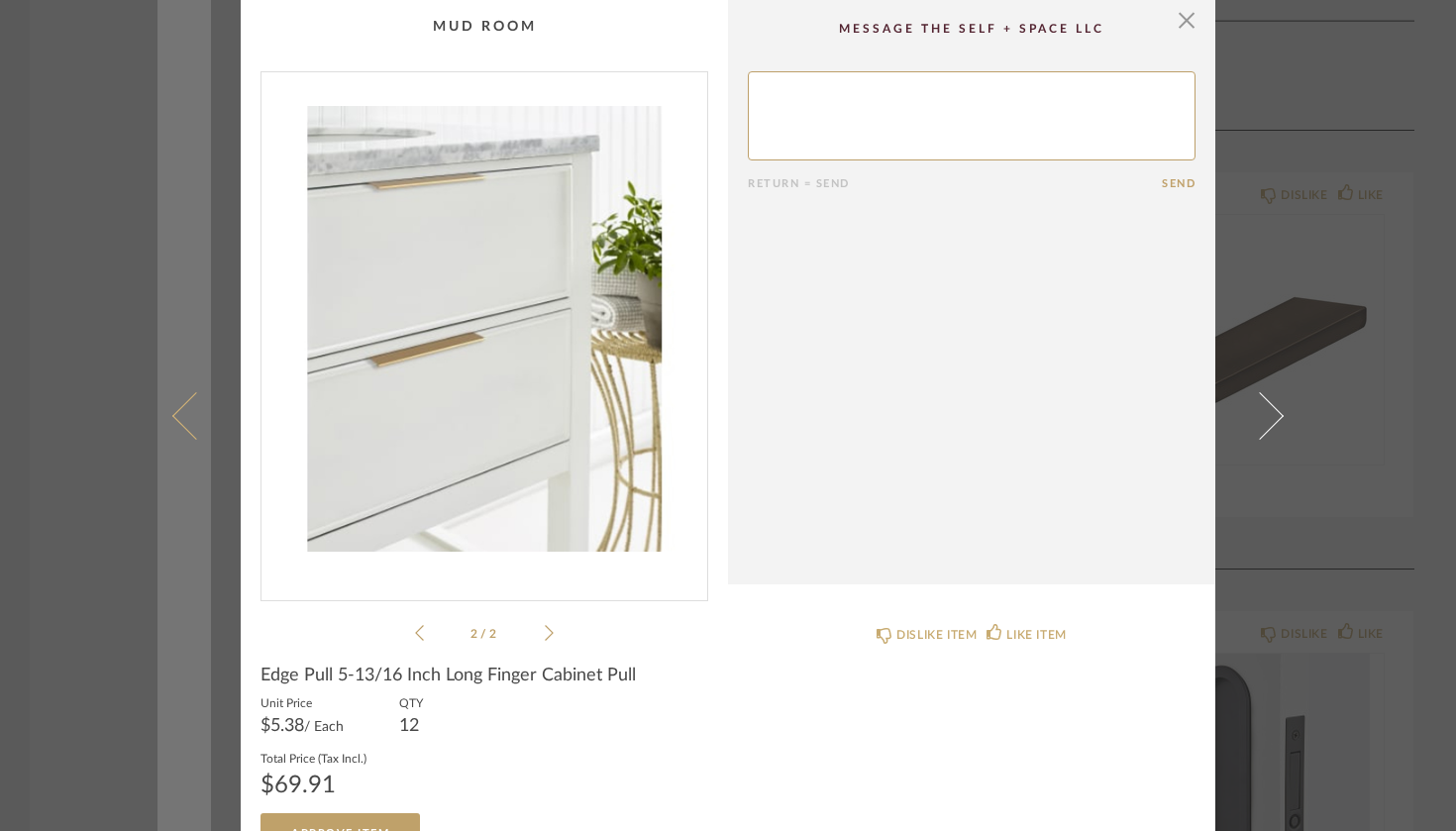 click at bounding box center (196, 415) 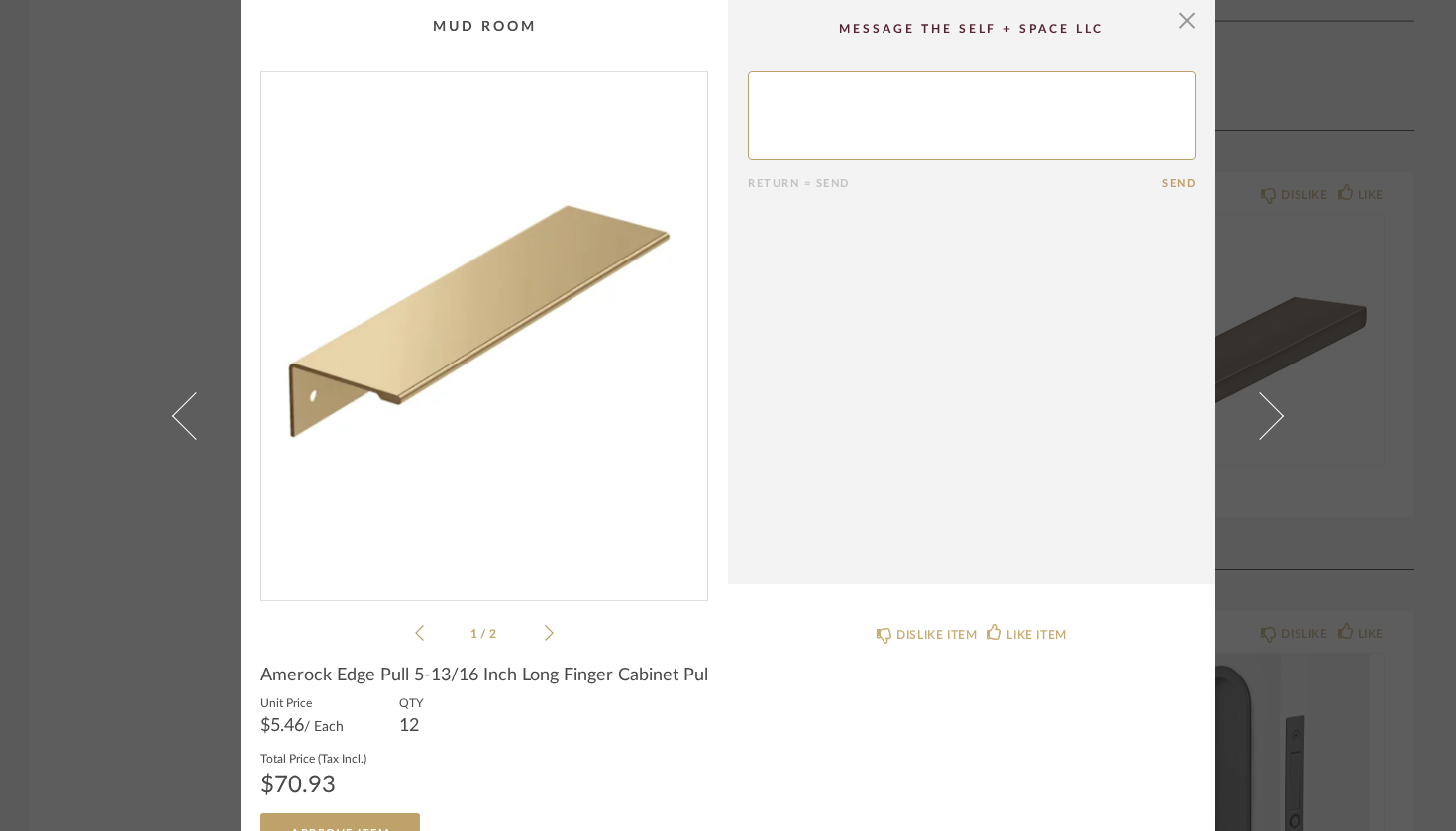 click 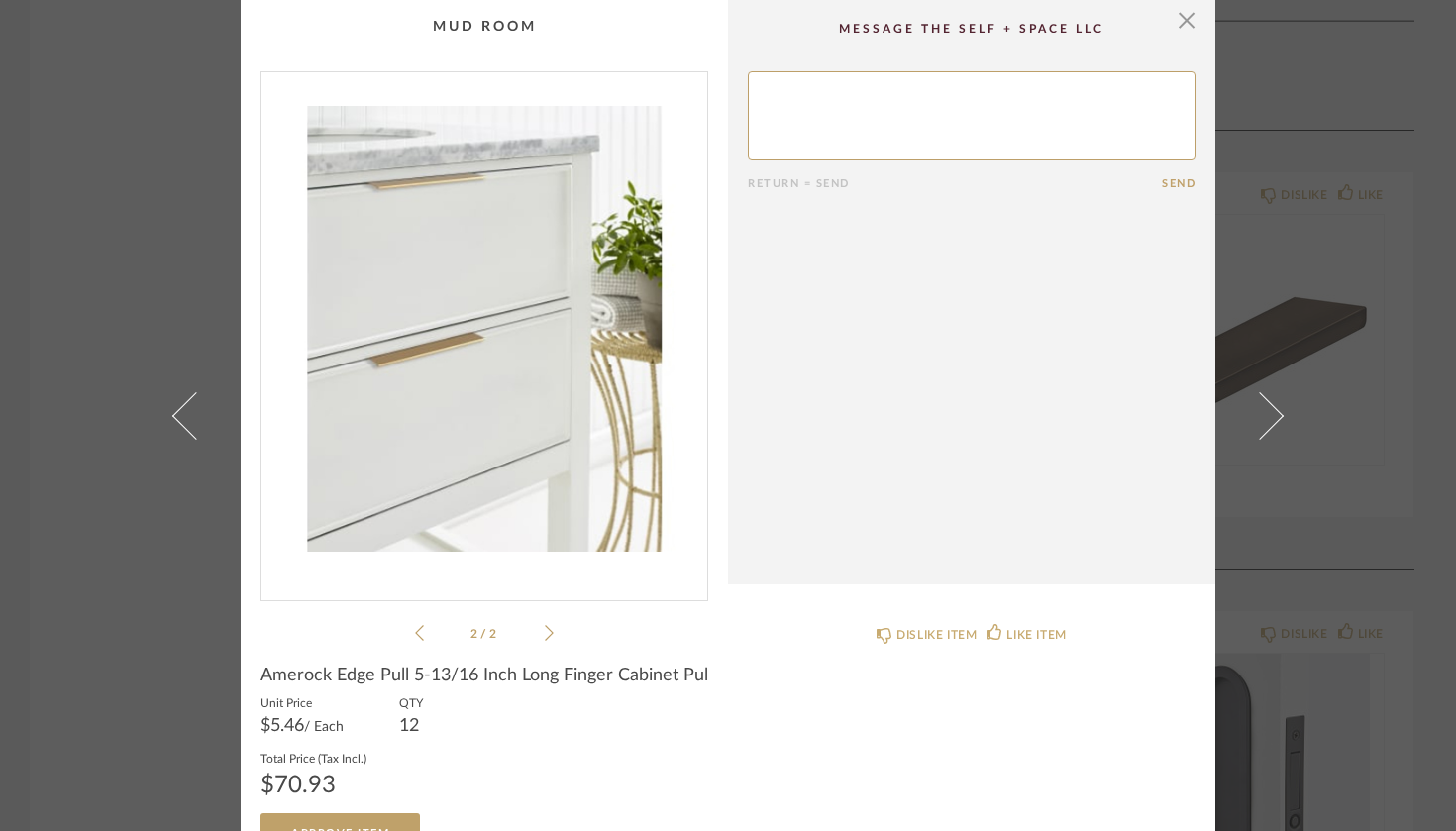 click on "2 / 2" 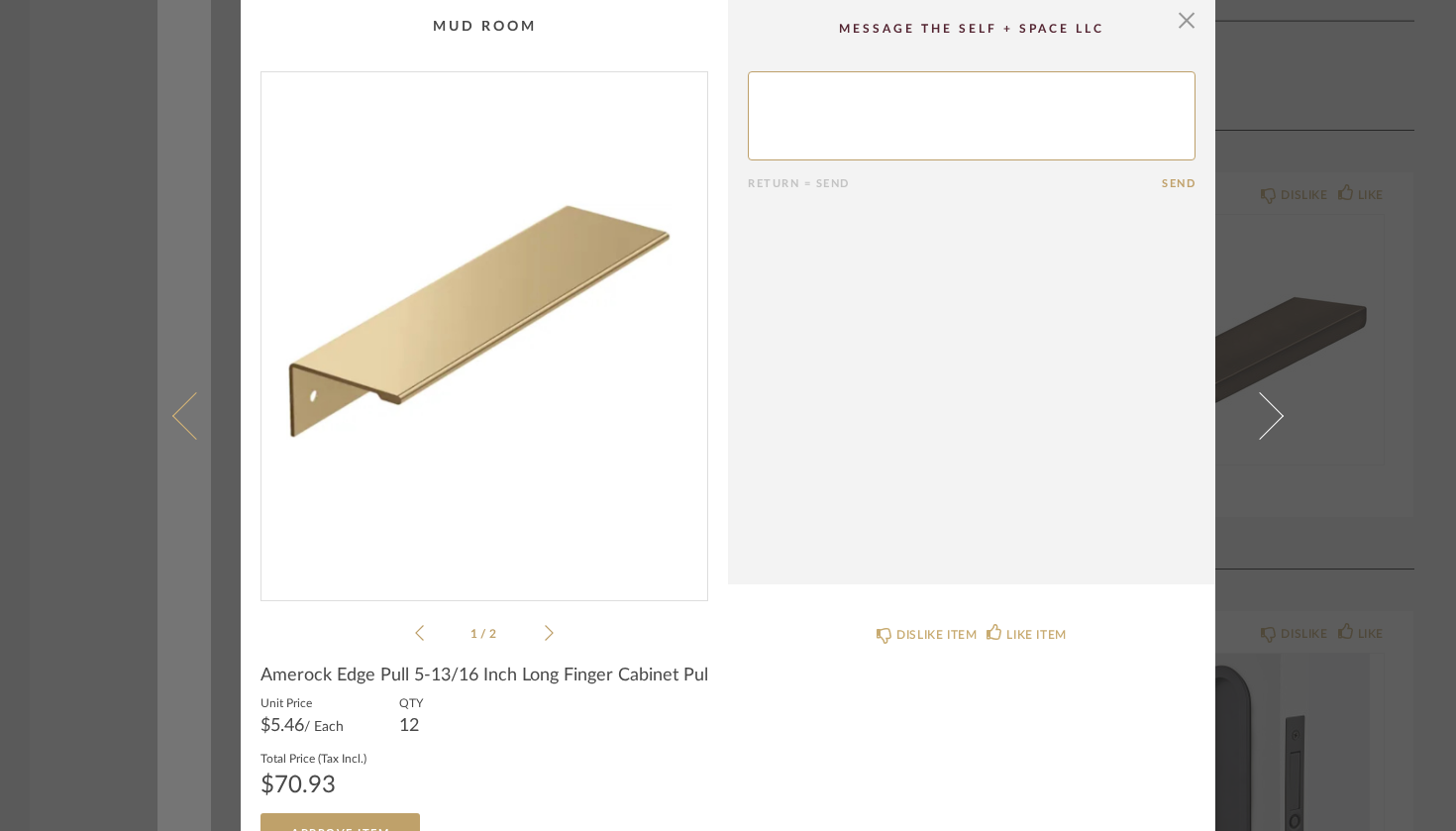 click at bounding box center (196, 415) 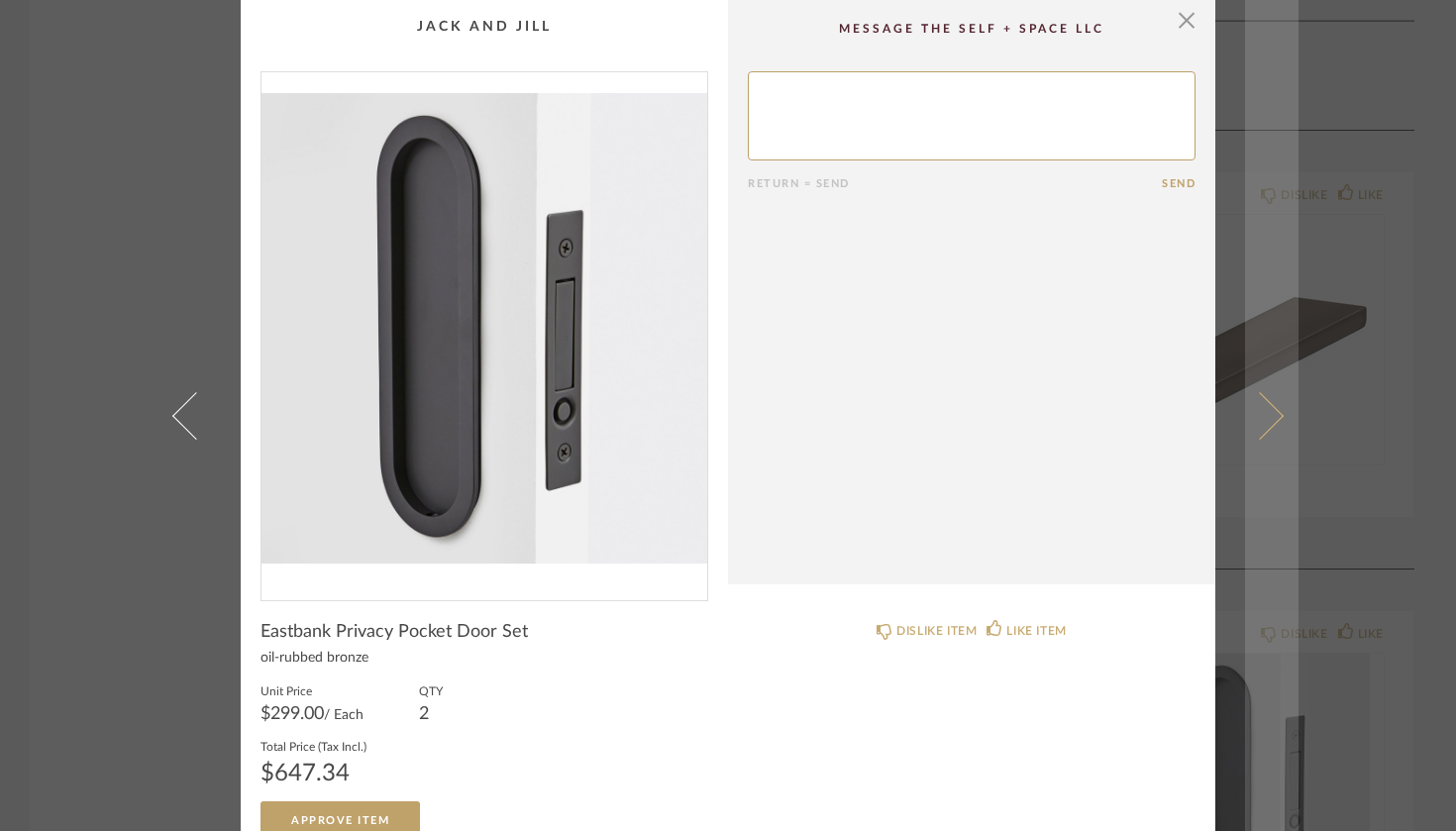 click at bounding box center (1260, 415) 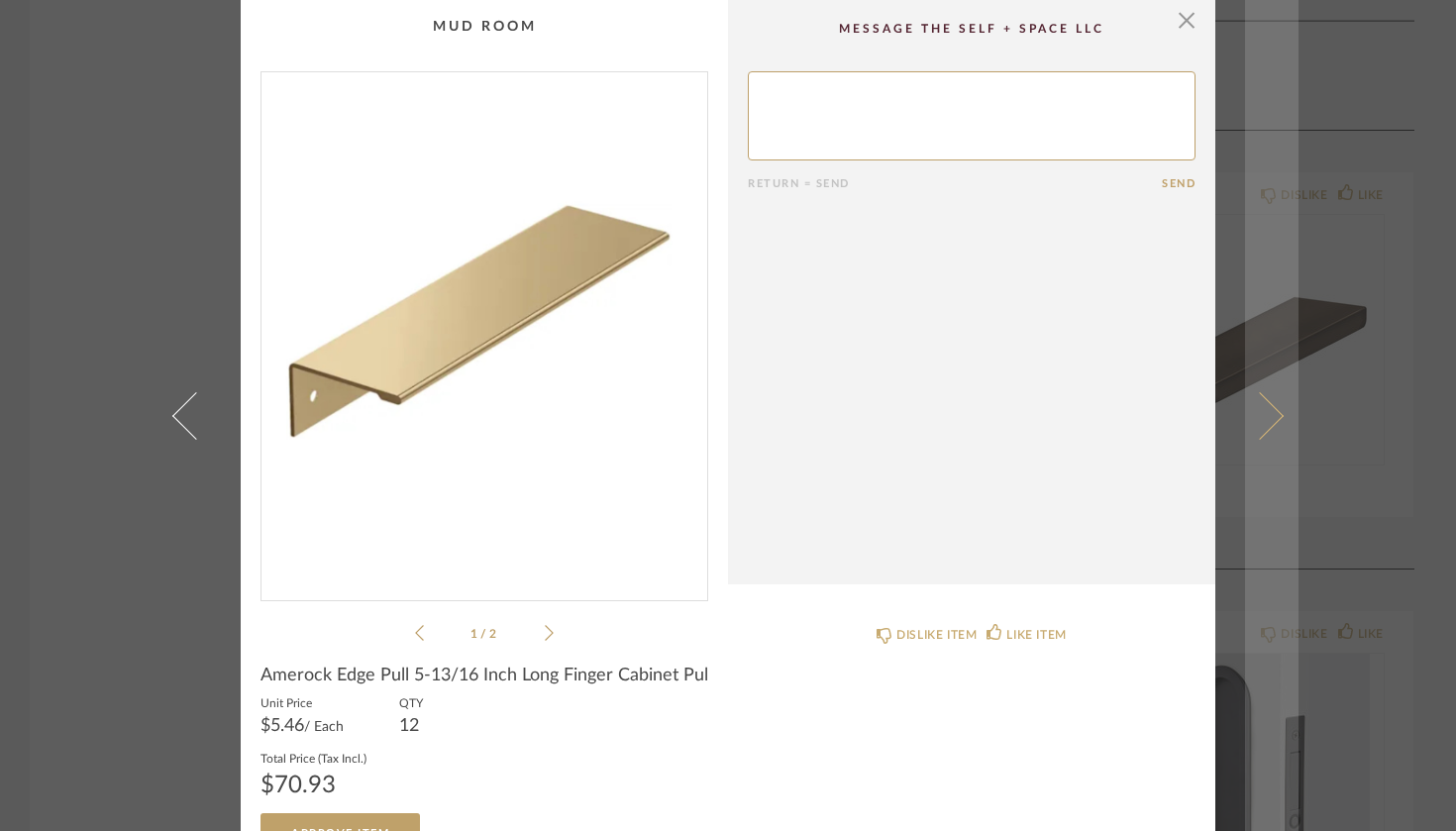 click at bounding box center [1260, 415] 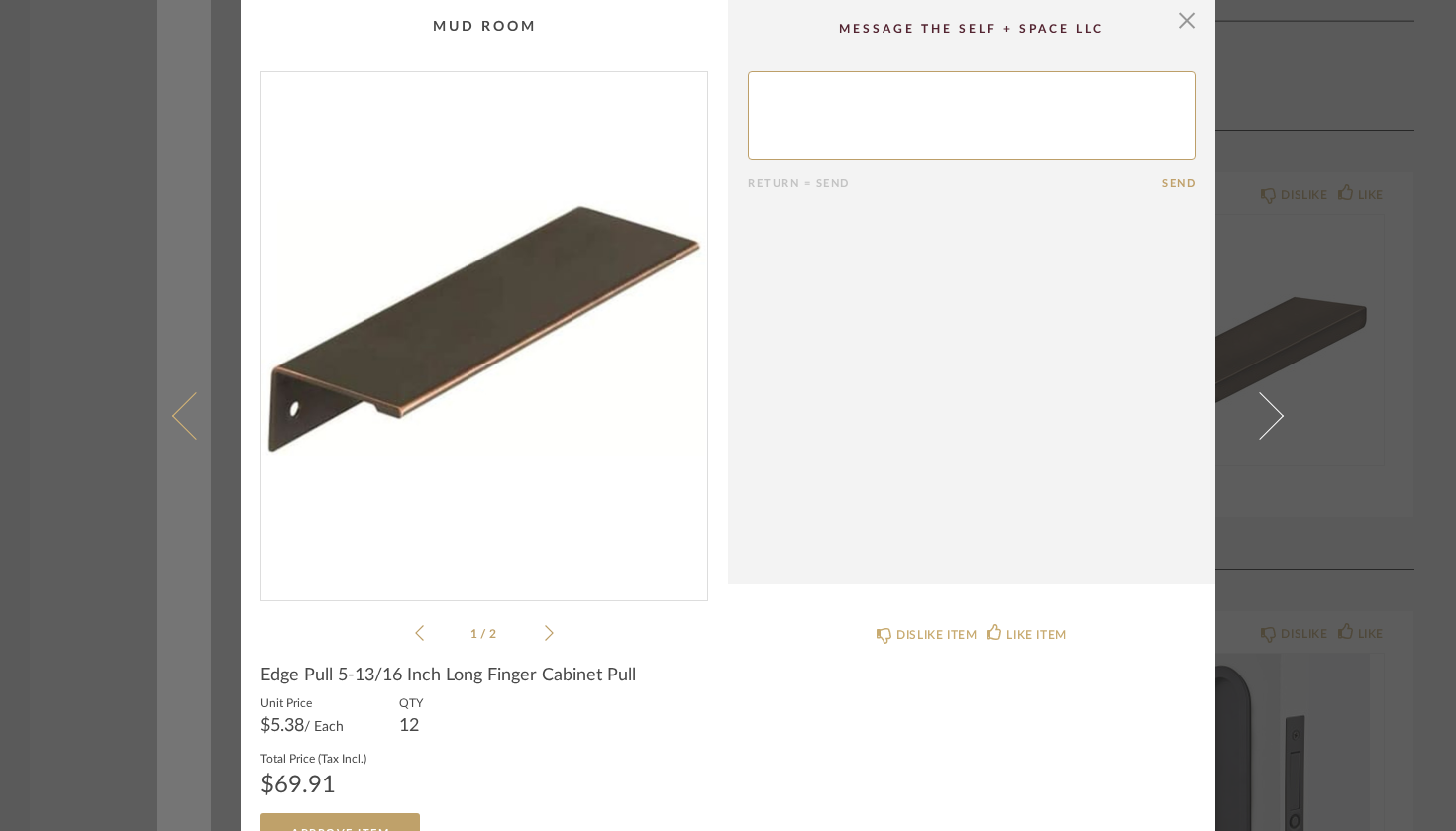 click at bounding box center [196, 415] 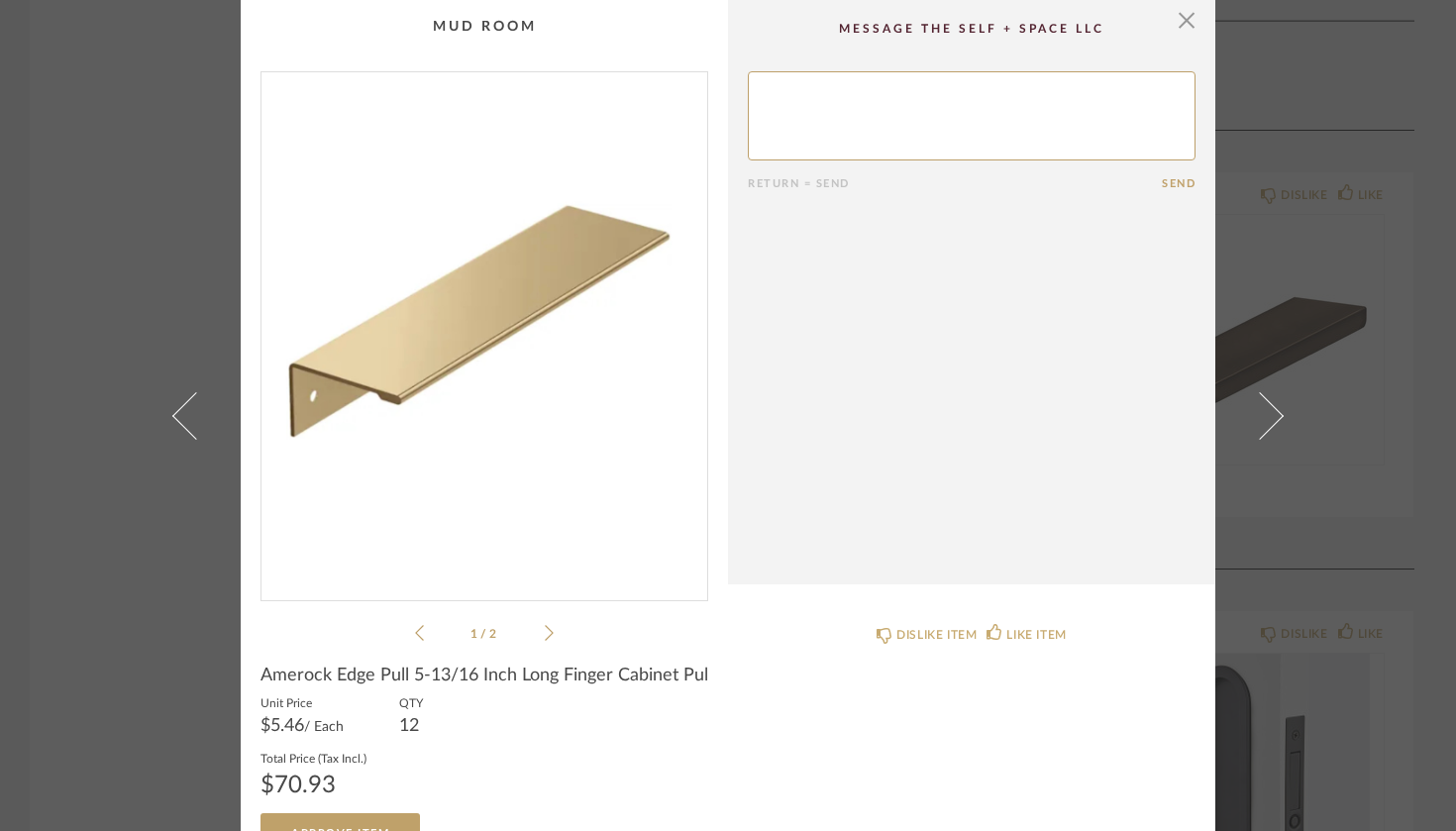 click 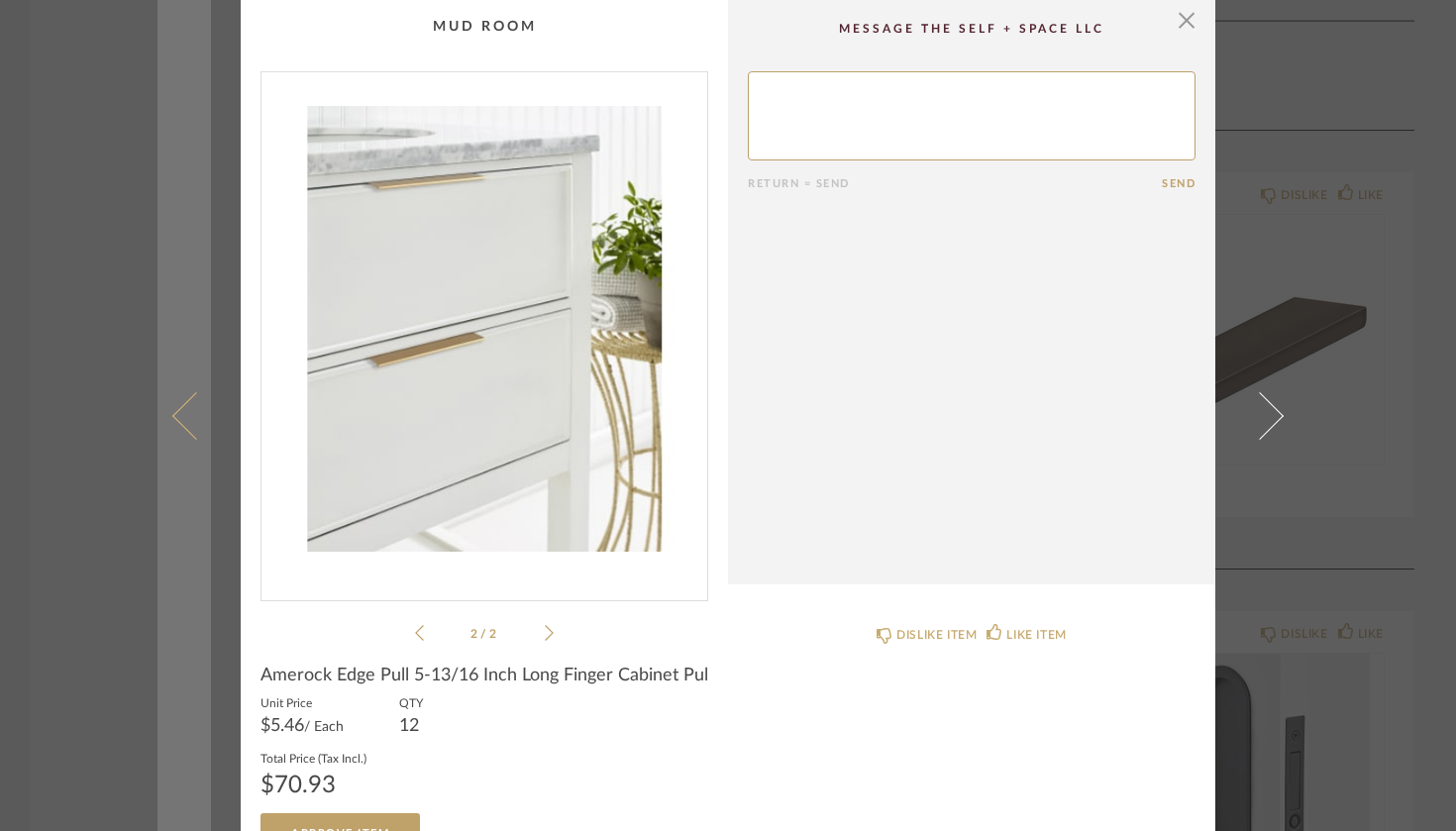 click at bounding box center [196, 415] 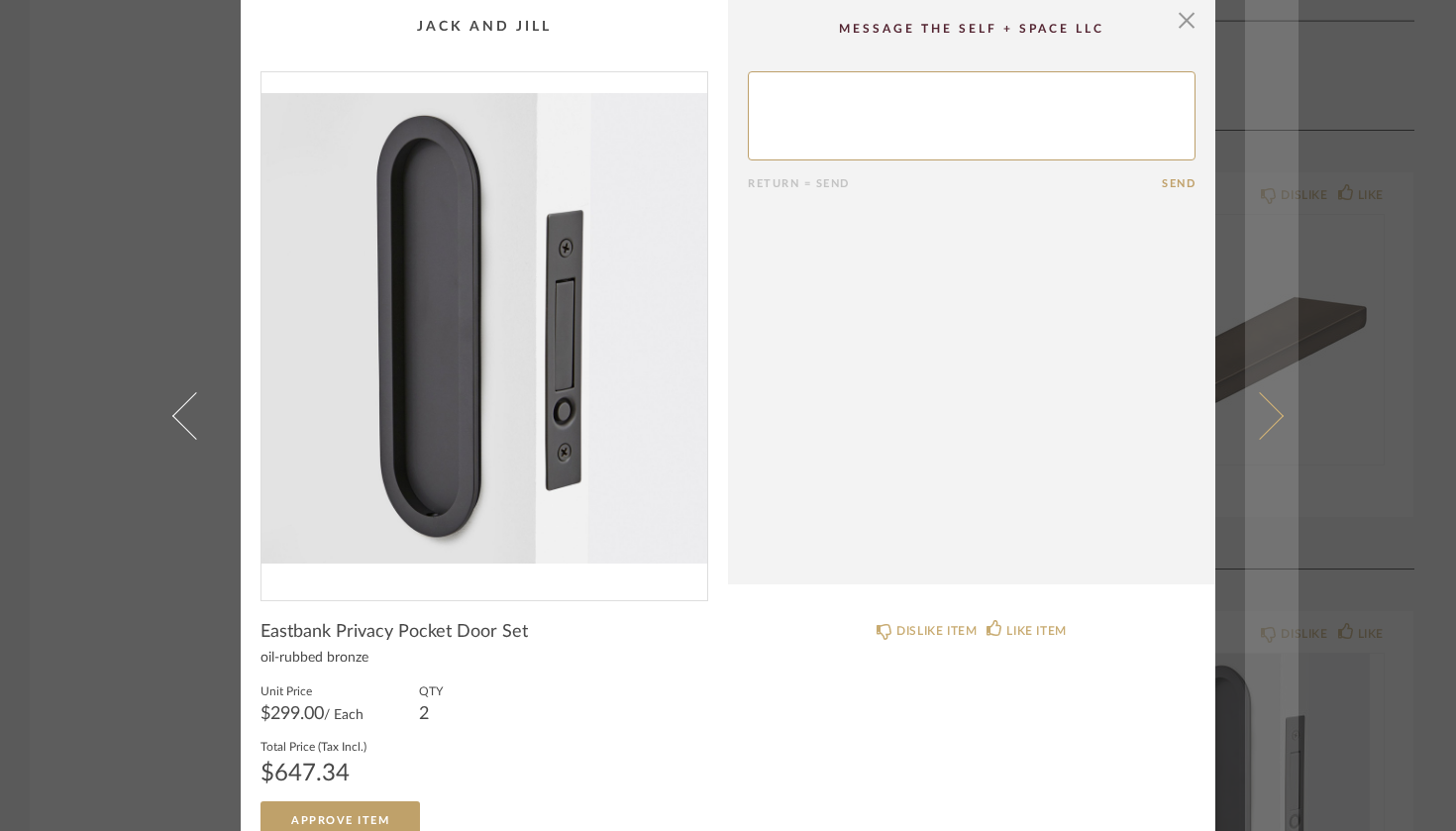 click at bounding box center (1260, 415) 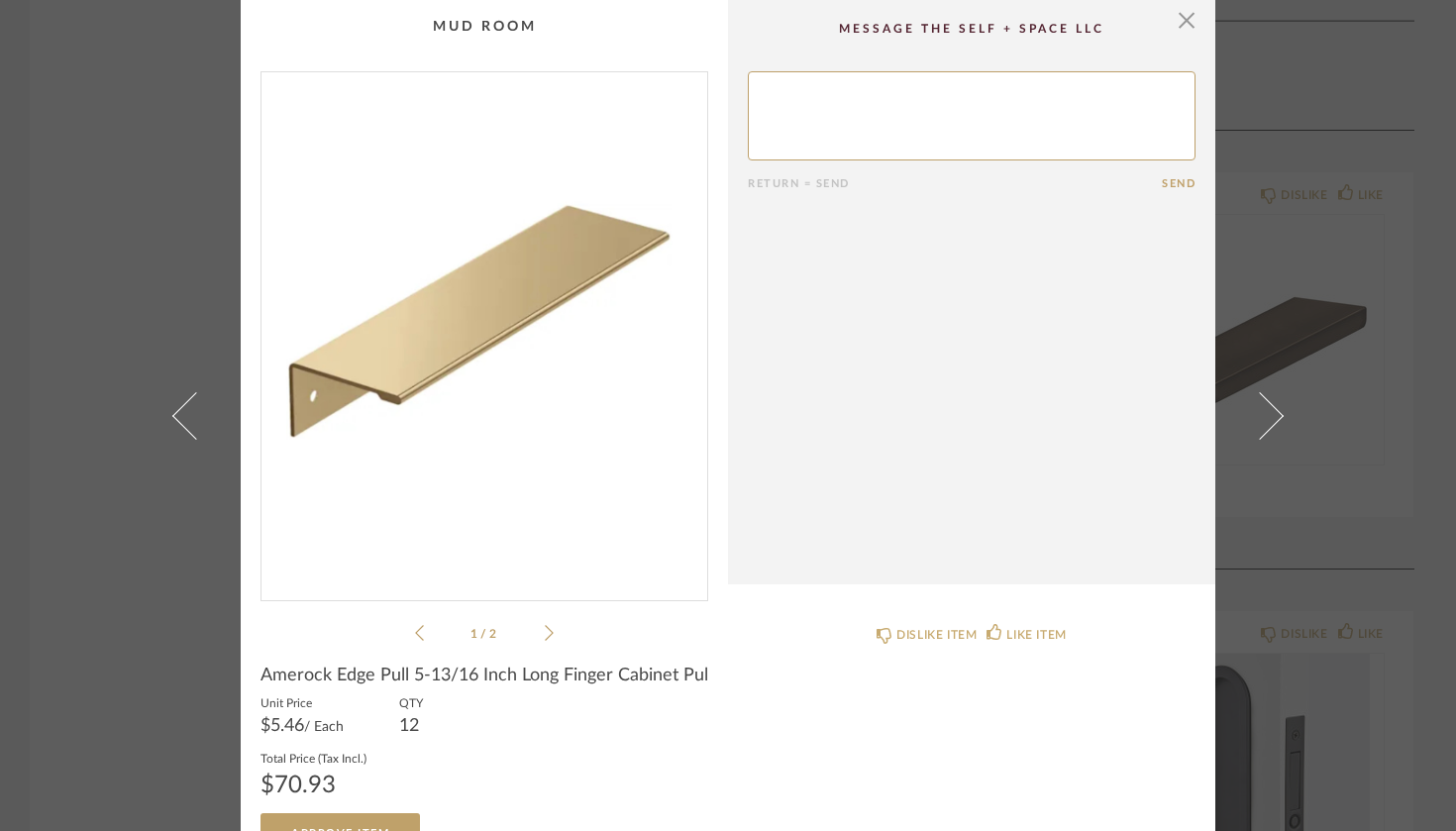 click 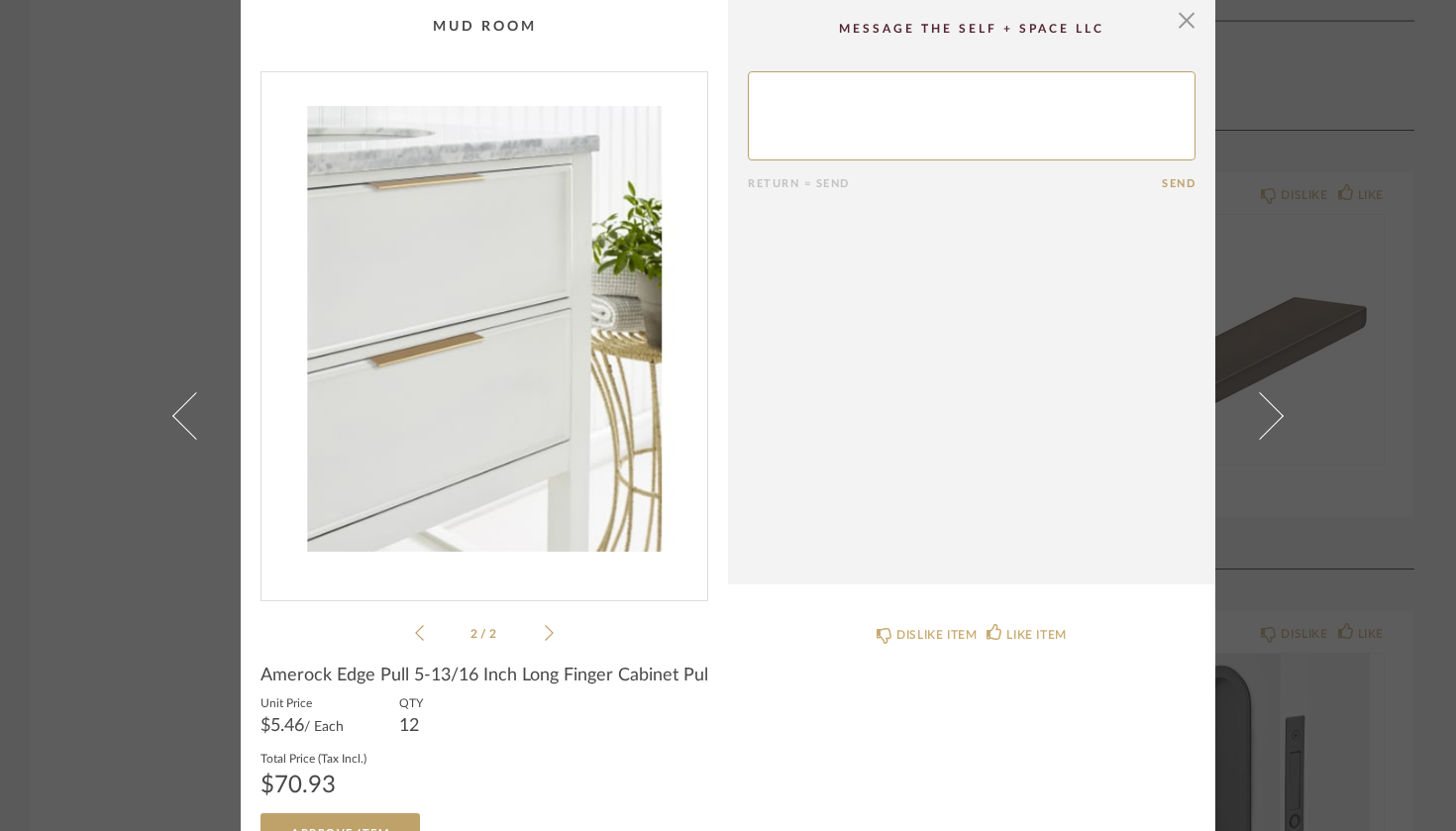 click 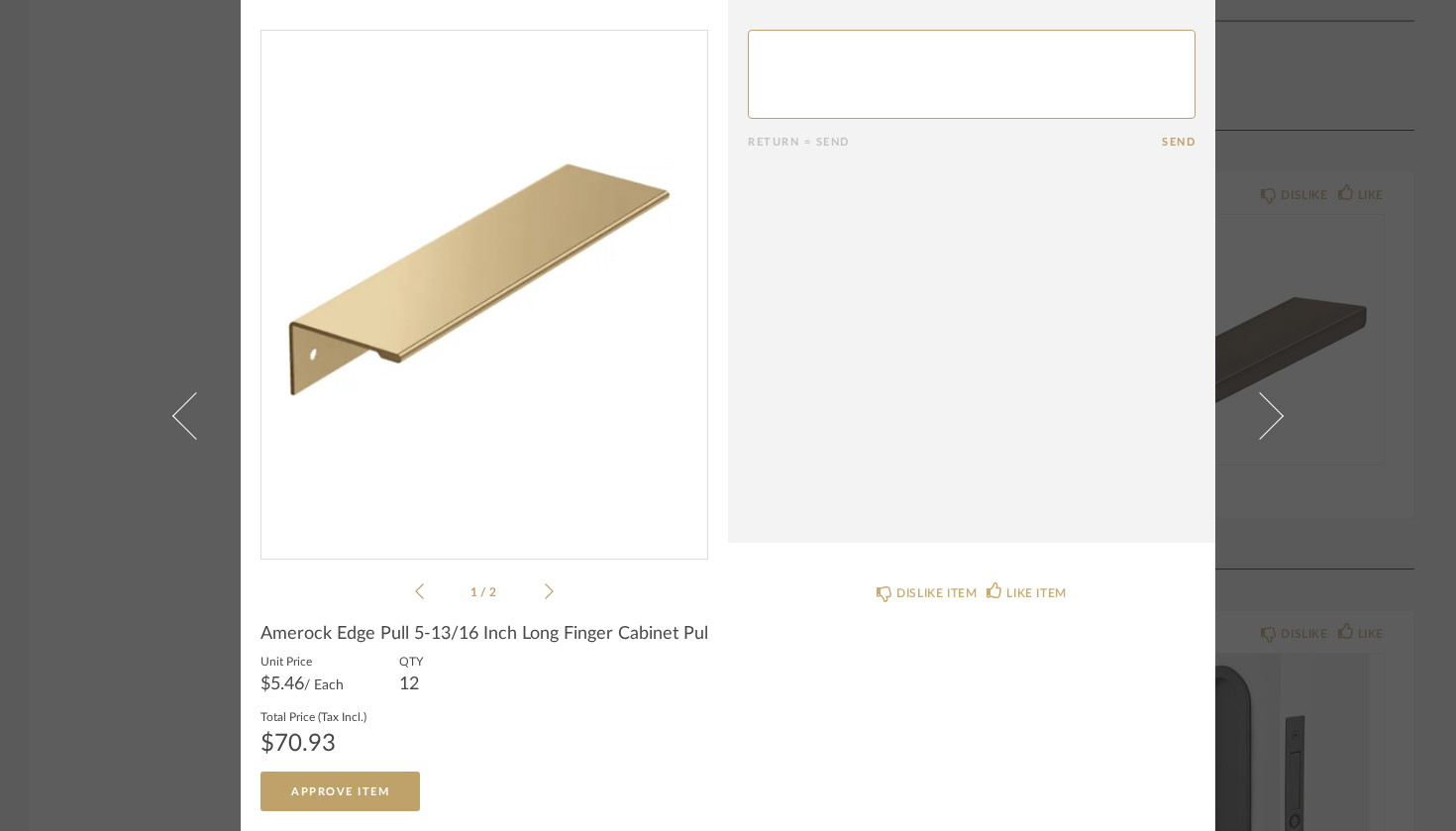 scroll, scrollTop: 42, scrollLeft: 0, axis: vertical 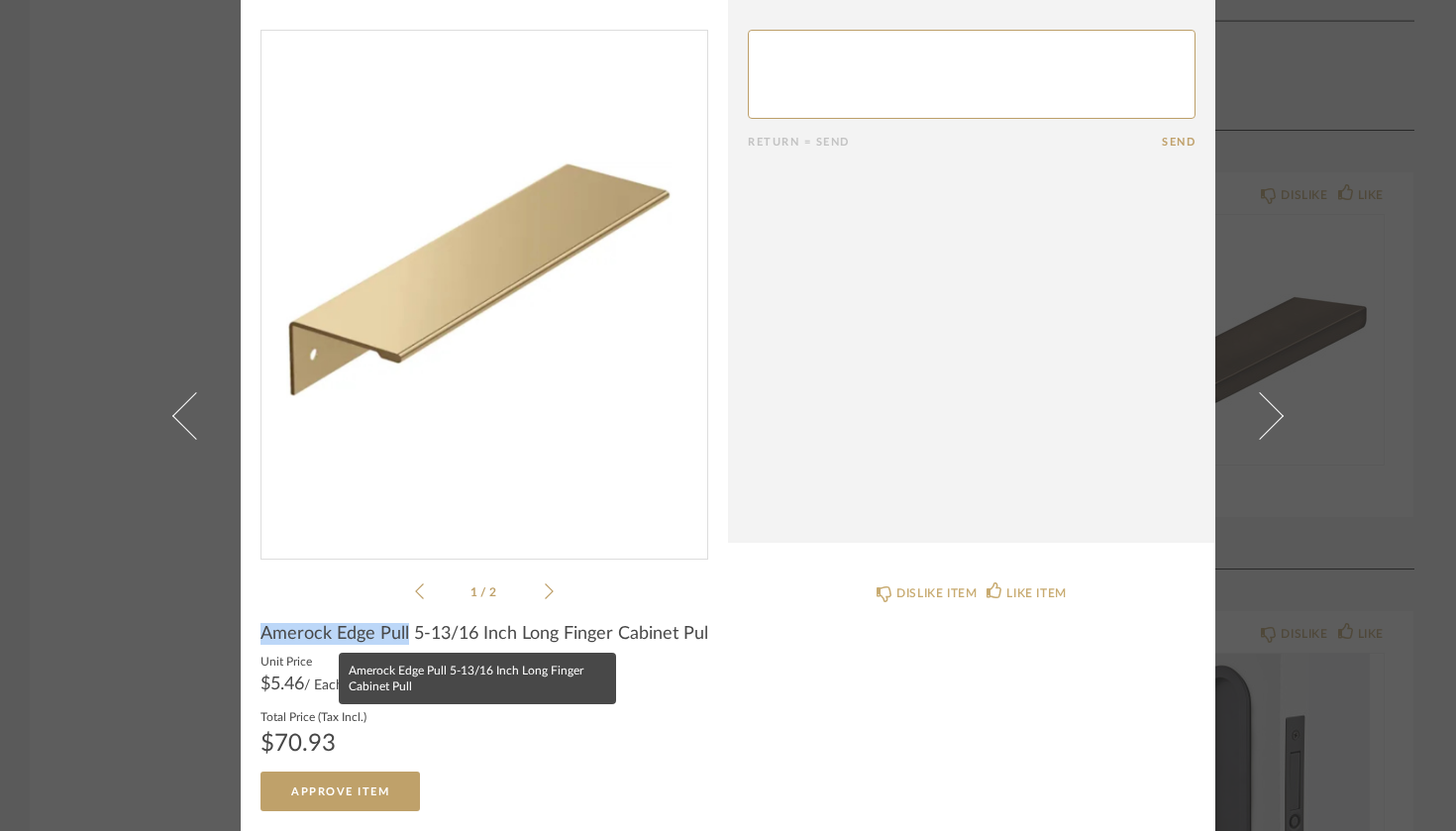 drag, startPoint x: 400, startPoint y: 631, endPoint x: 254, endPoint y: 626, distance: 146.08559 